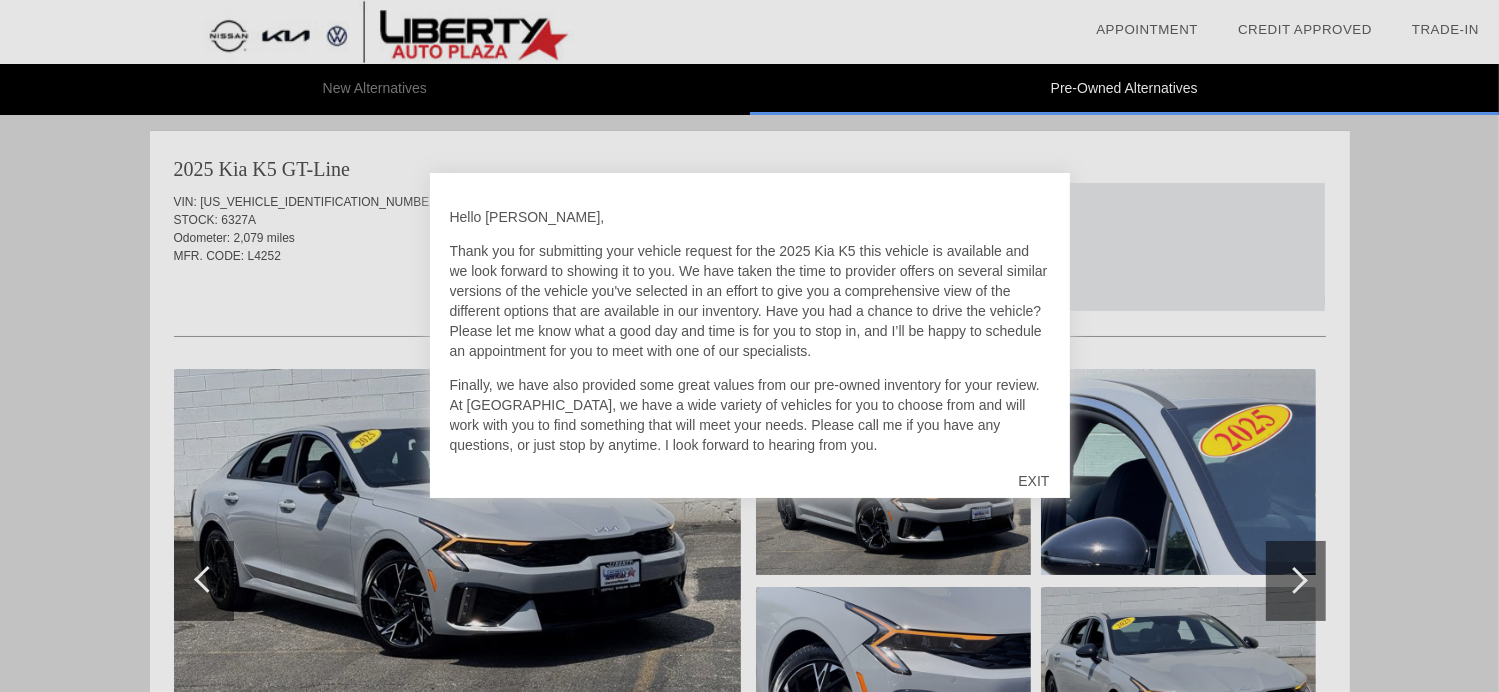 scroll, scrollTop: 0, scrollLeft: 0, axis: both 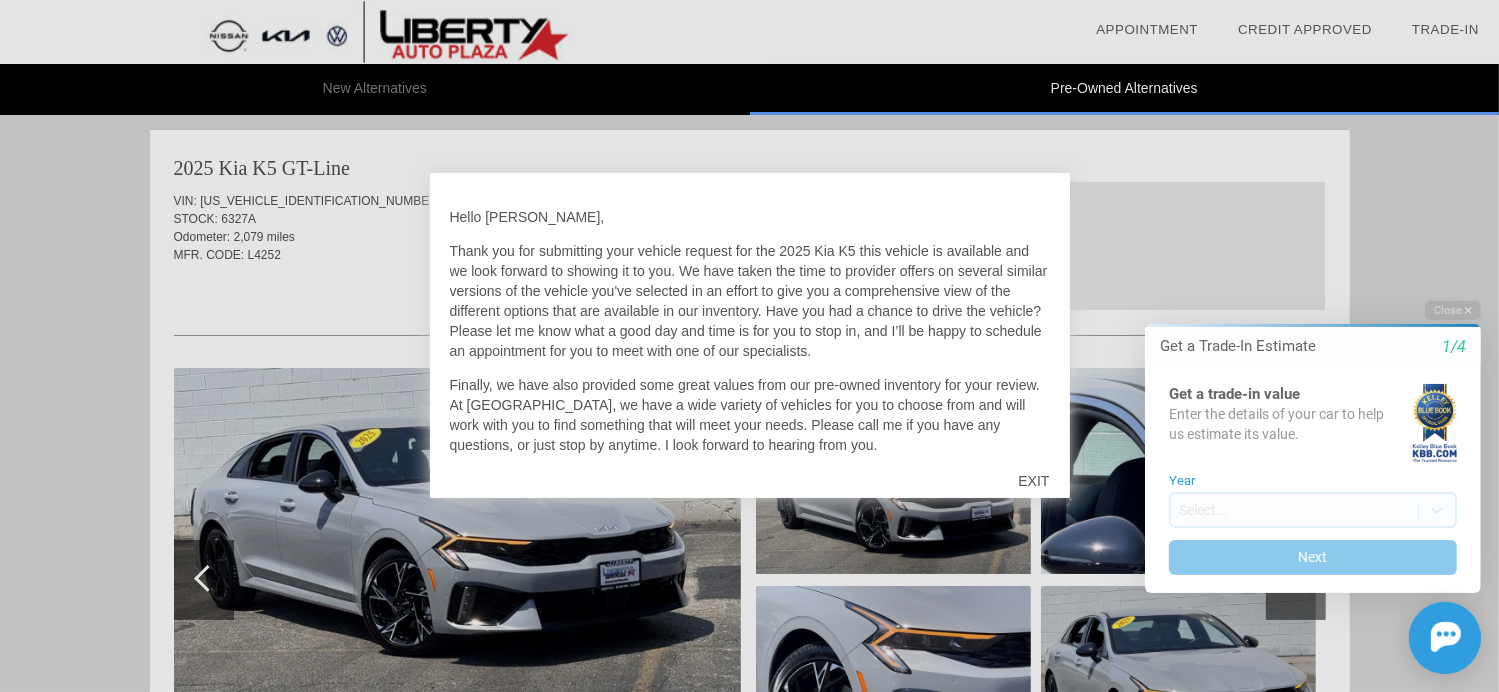 click on "EXIT" at bounding box center [1033, 481] 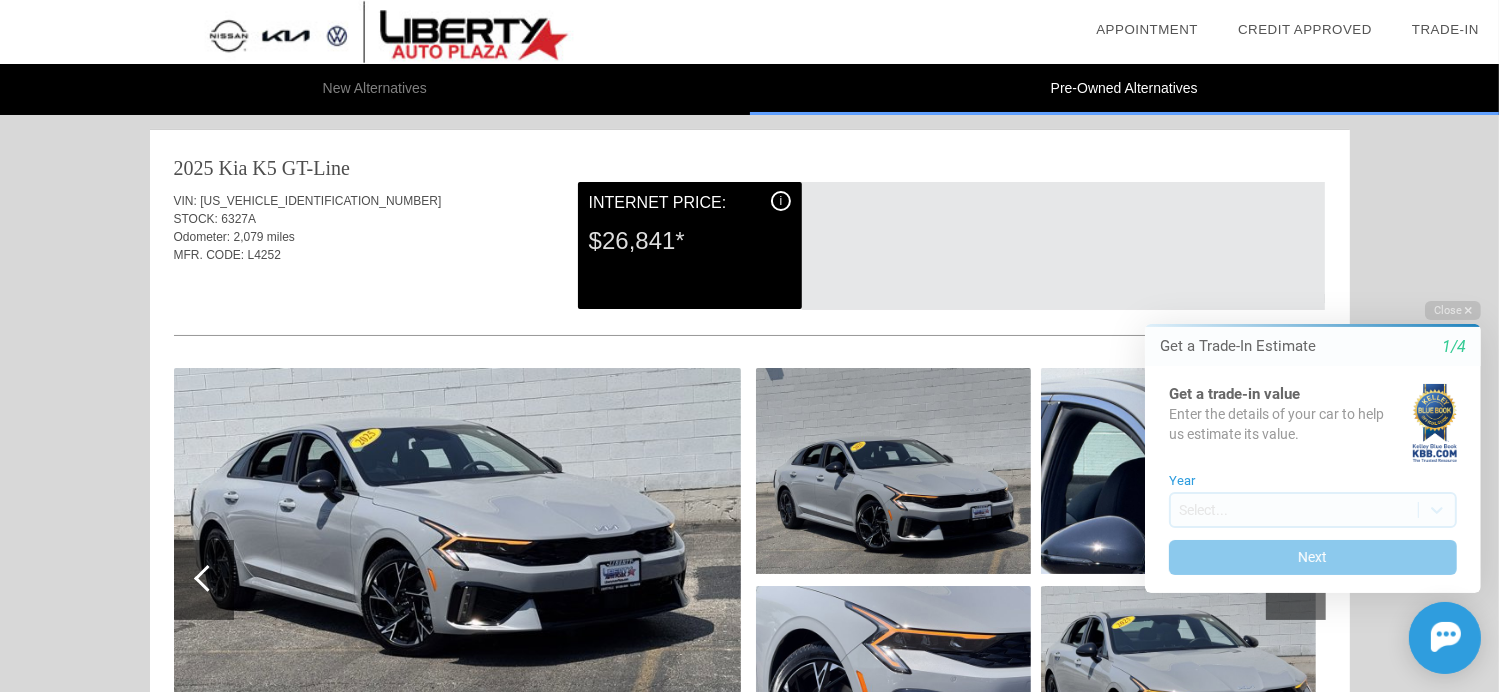 click at bounding box center [457, 580] 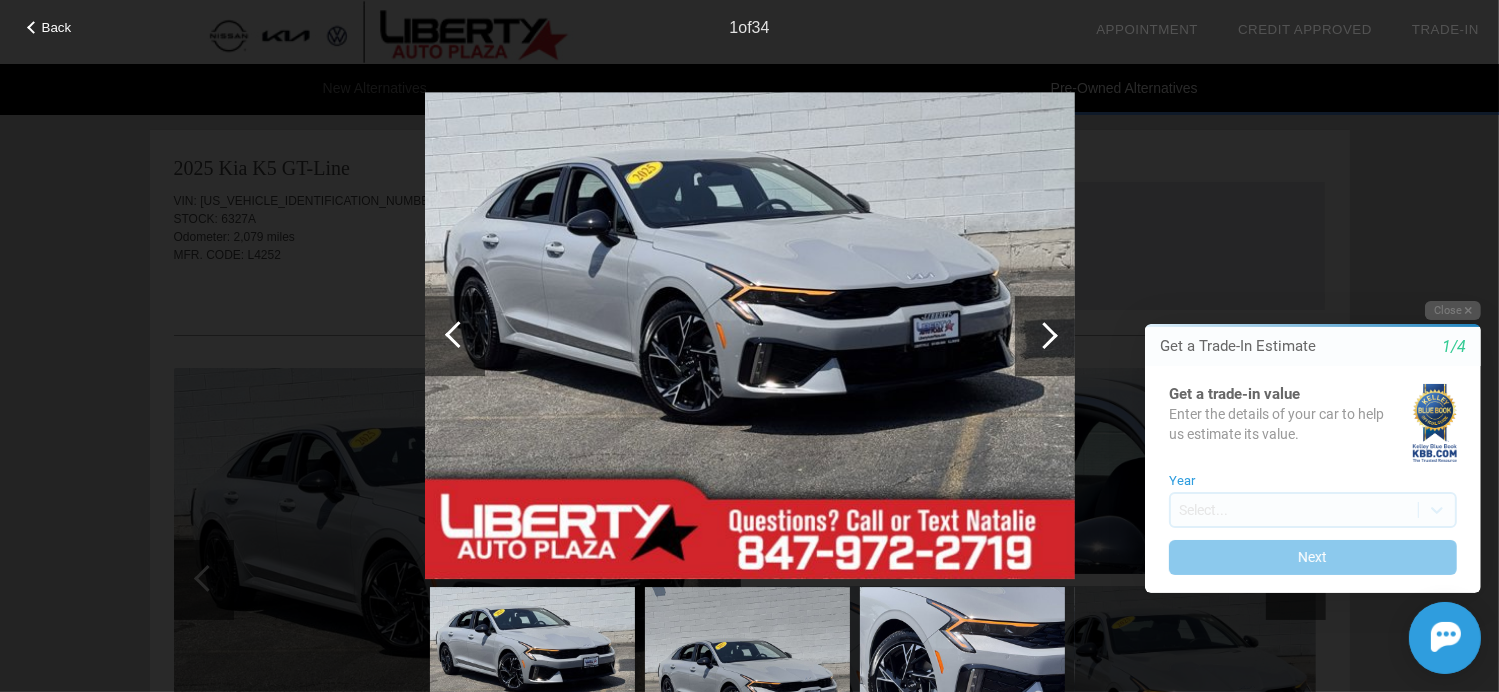 click at bounding box center (1044, 335) 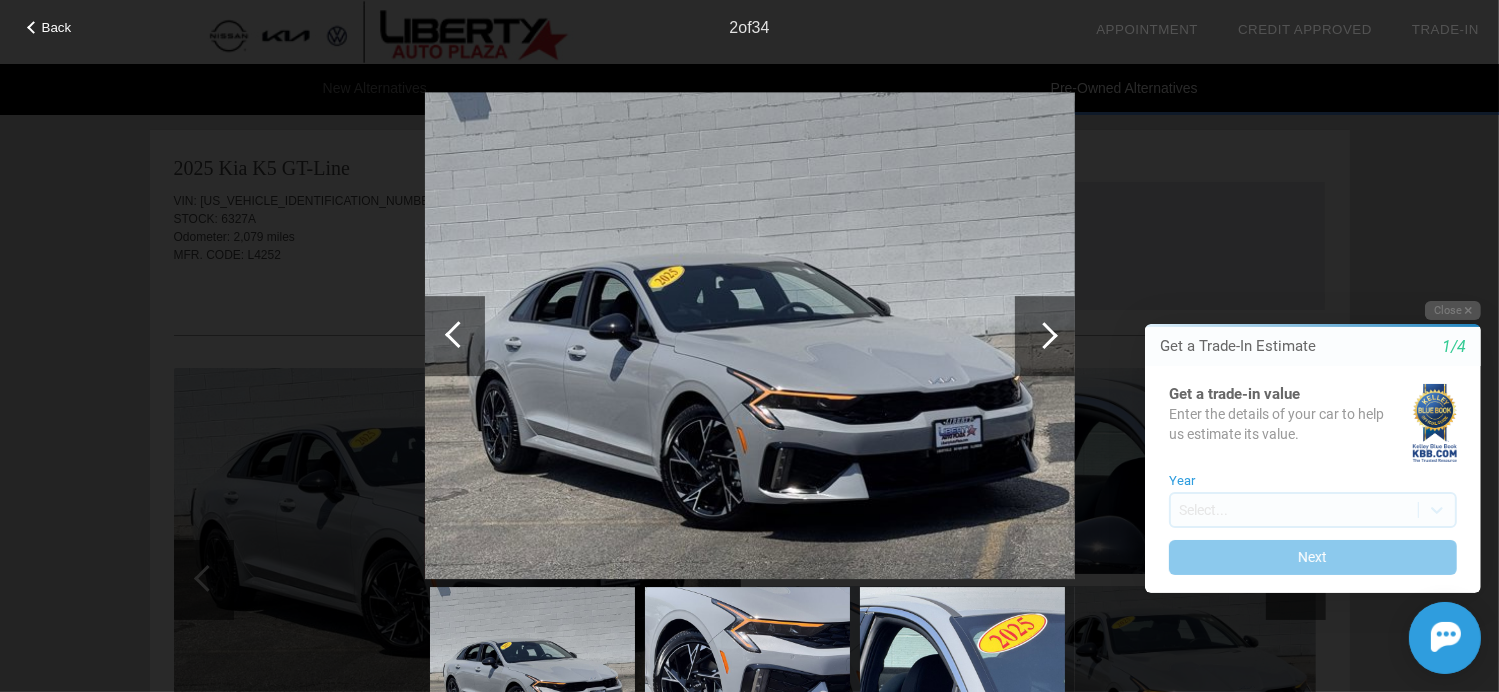 click at bounding box center [1045, 336] 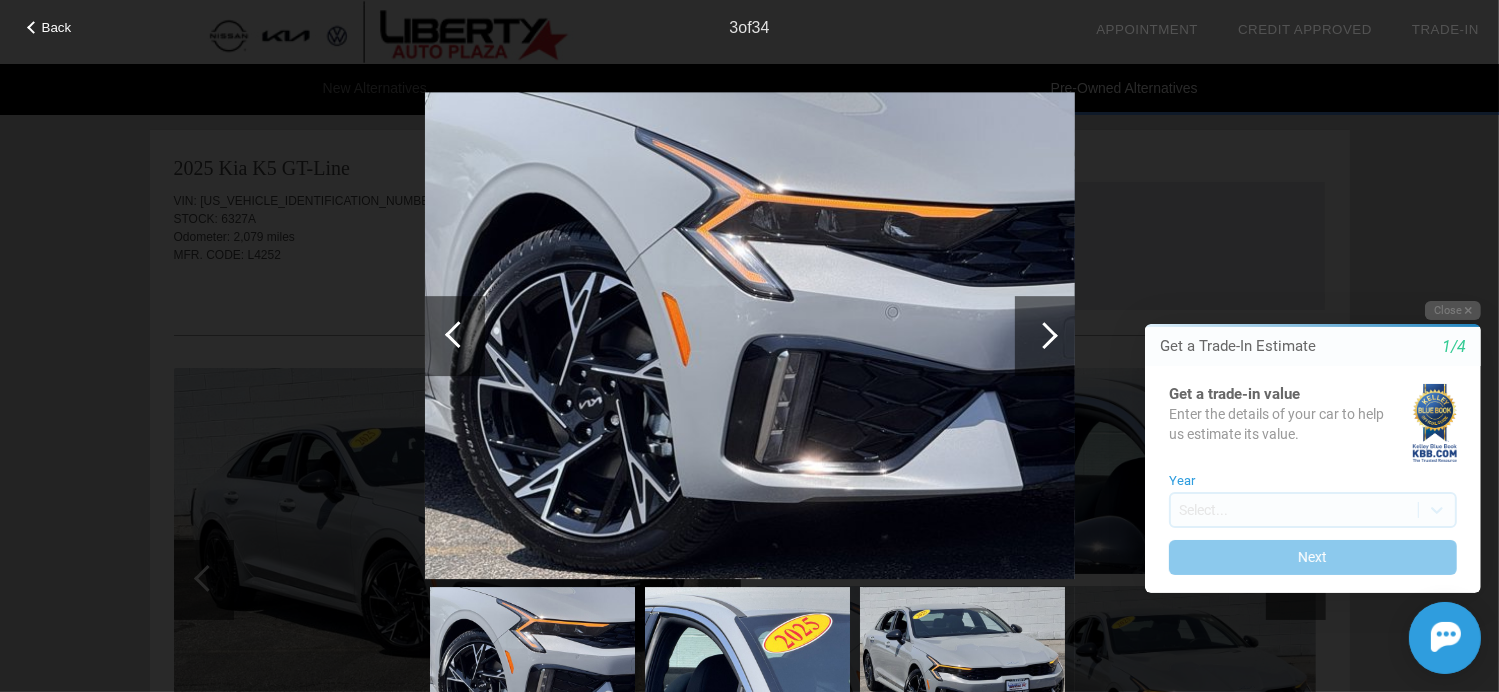 click at bounding box center [1045, 336] 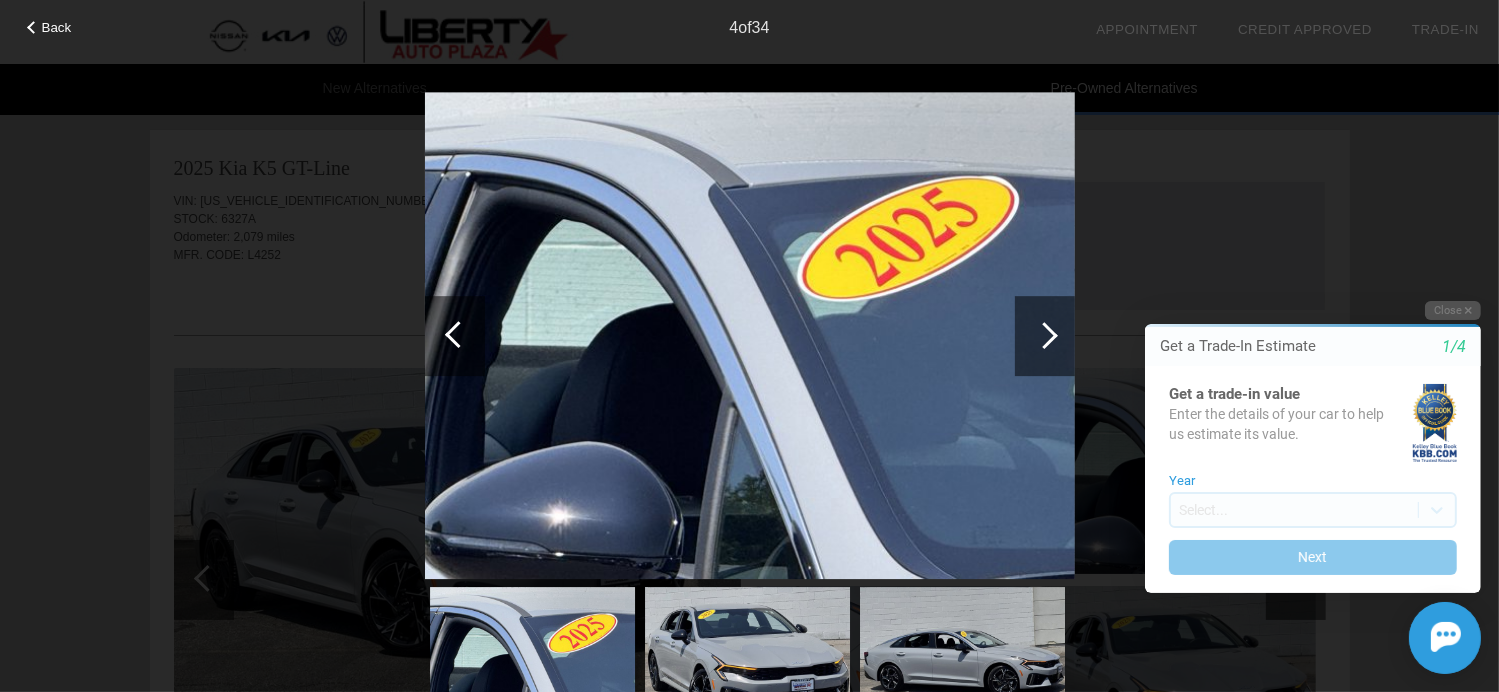 click at bounding box center [1045, 336] 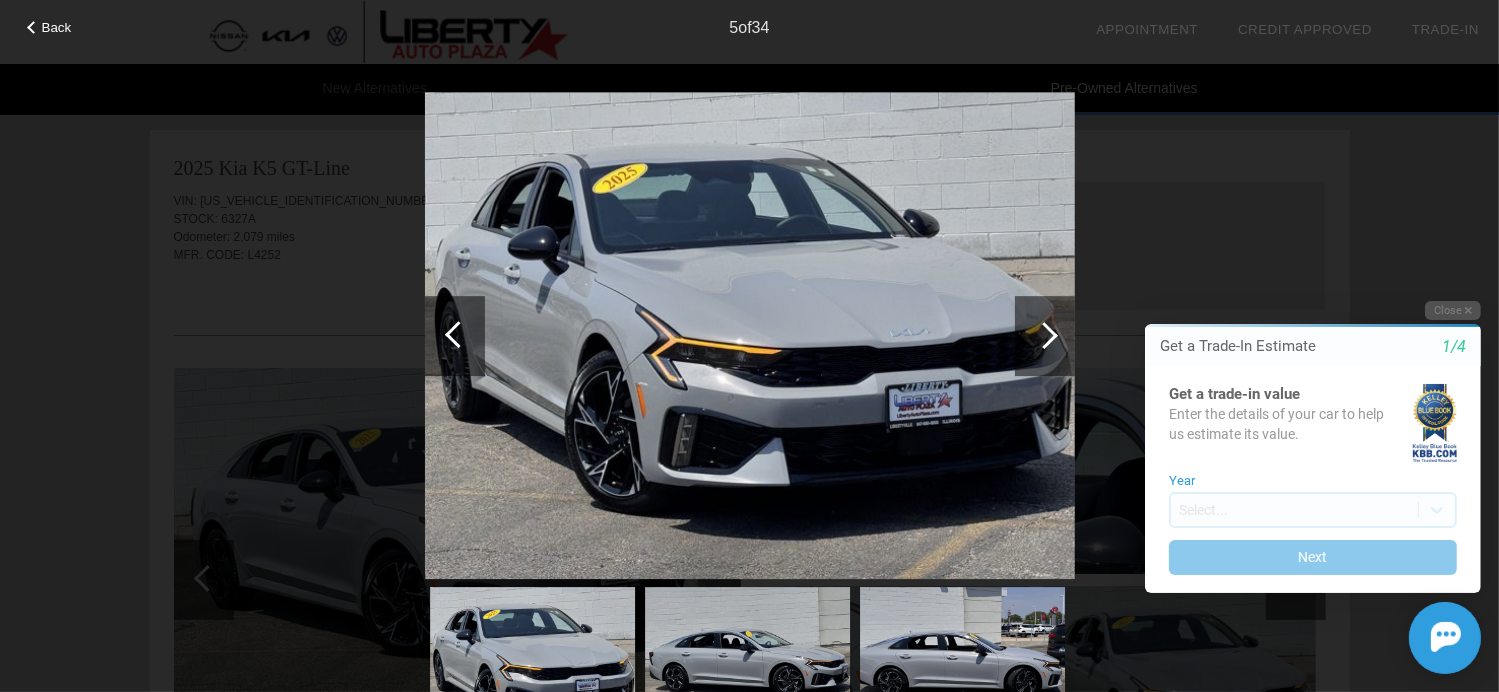click at bounding box center [1045, 336] 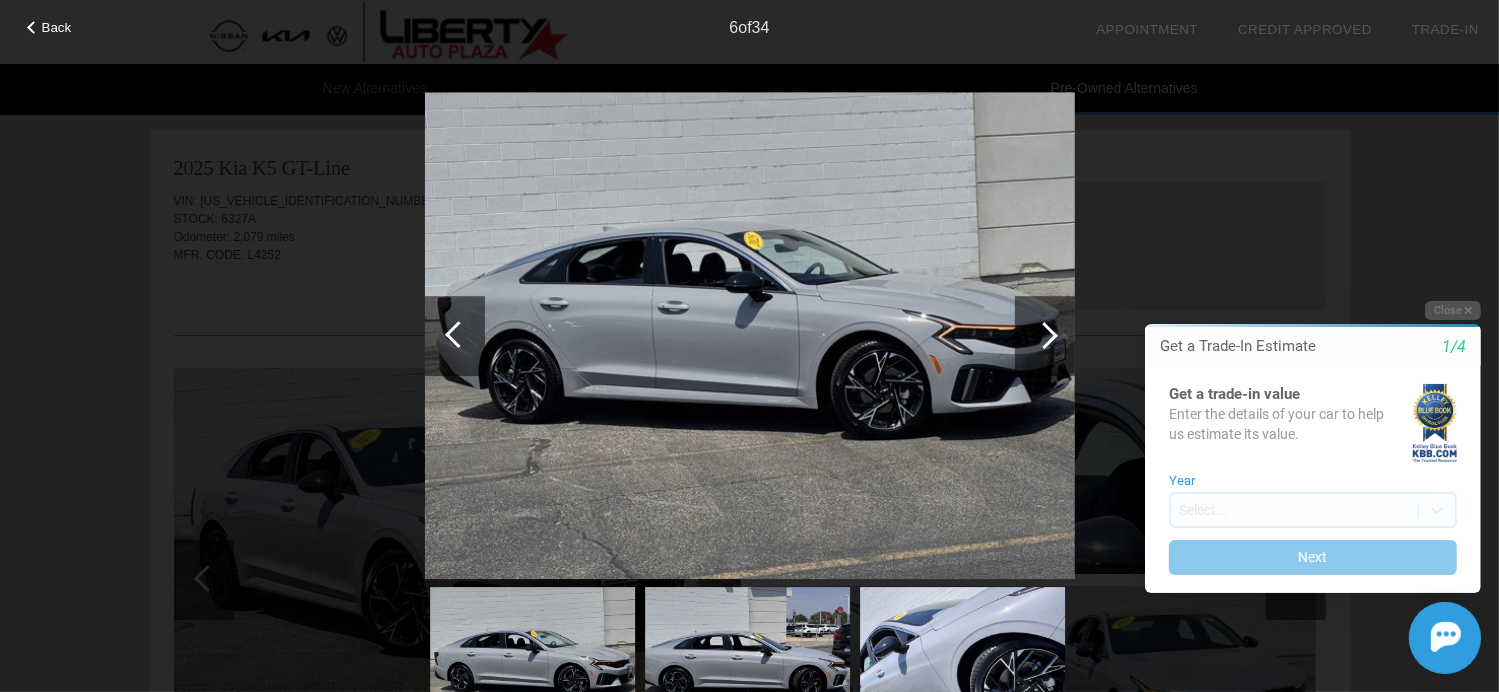 click at bounding box center [1045, 336] 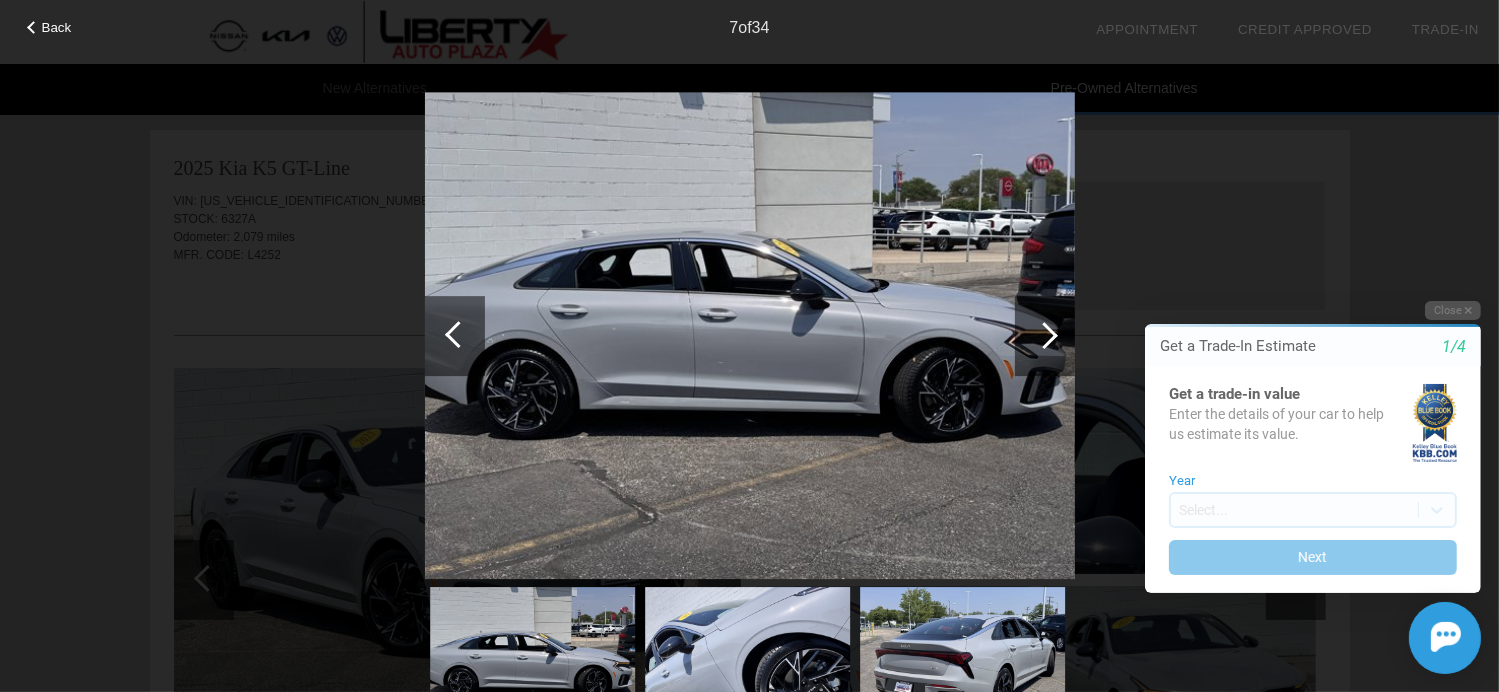 click at bounding box center [1045, 336] 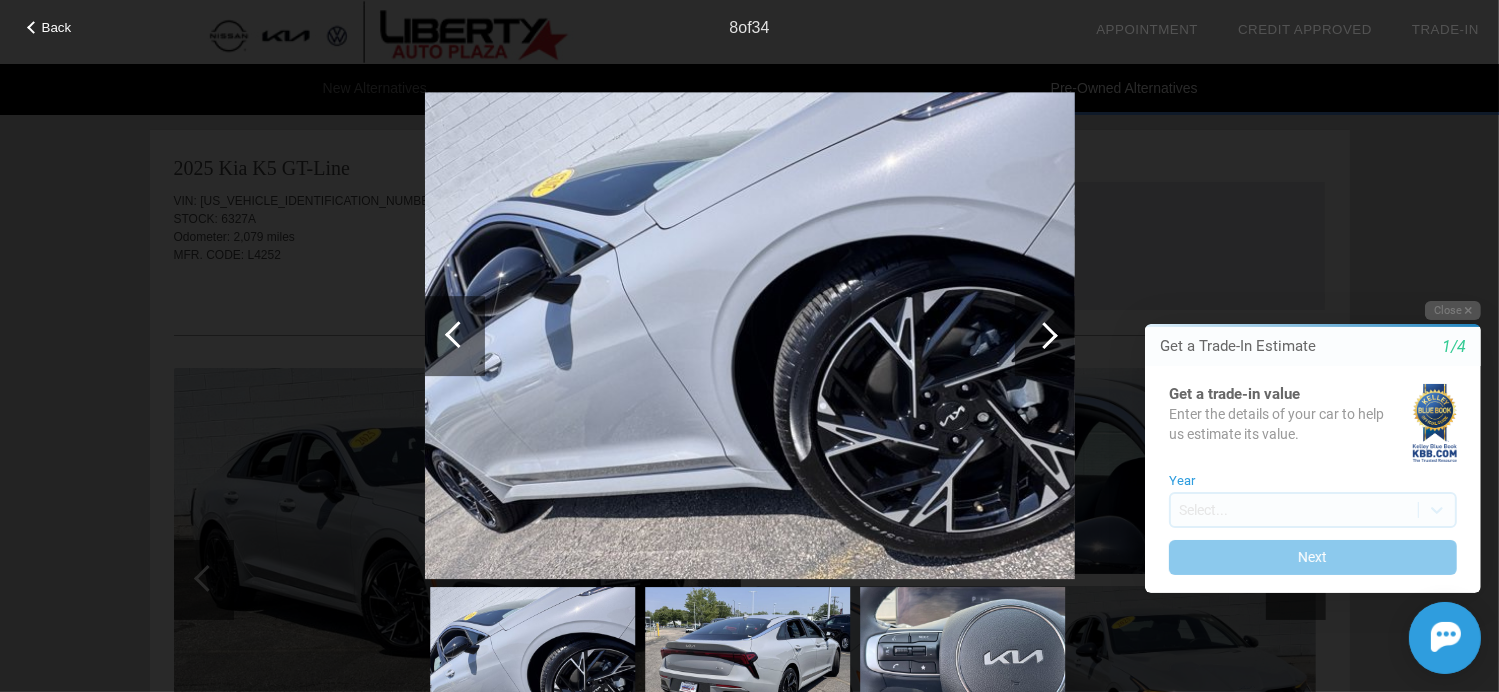 click at bounding box center (1045, 336) 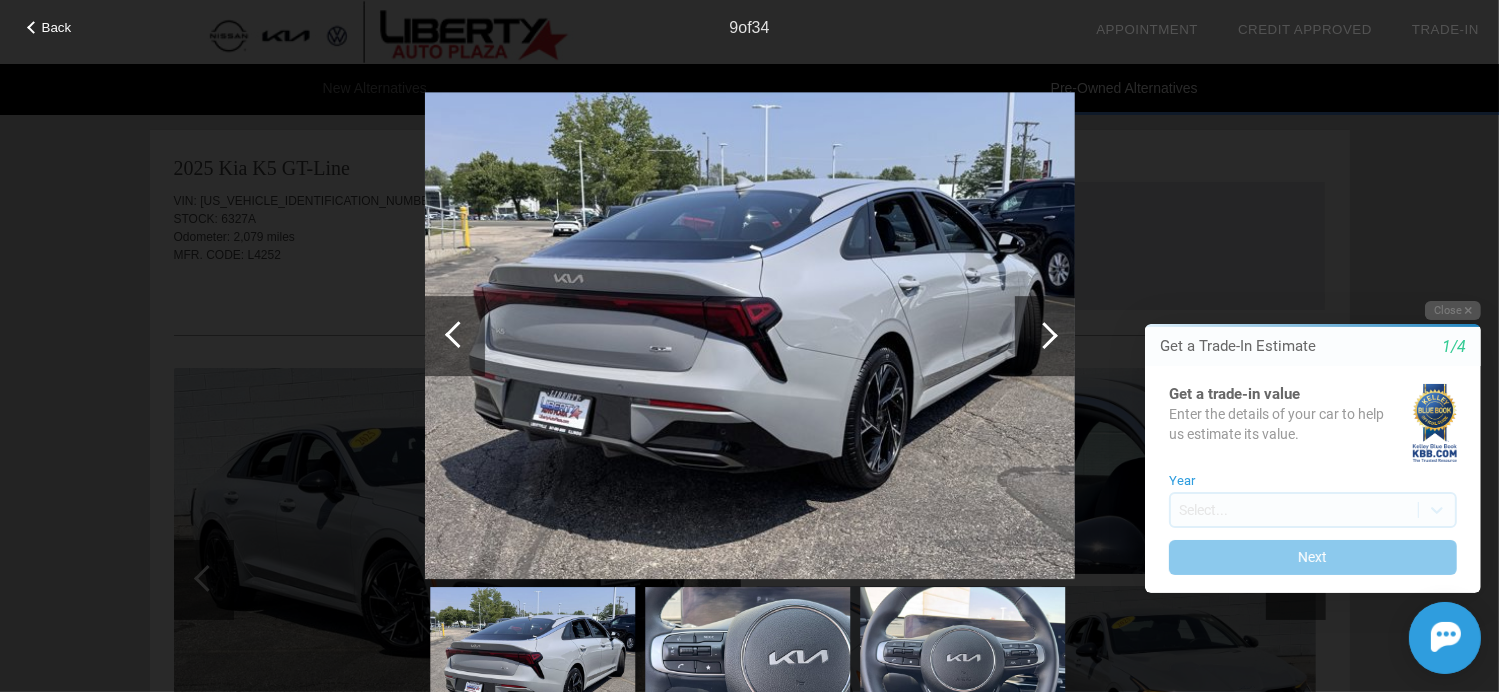 click at bounding box center (1045, 336) 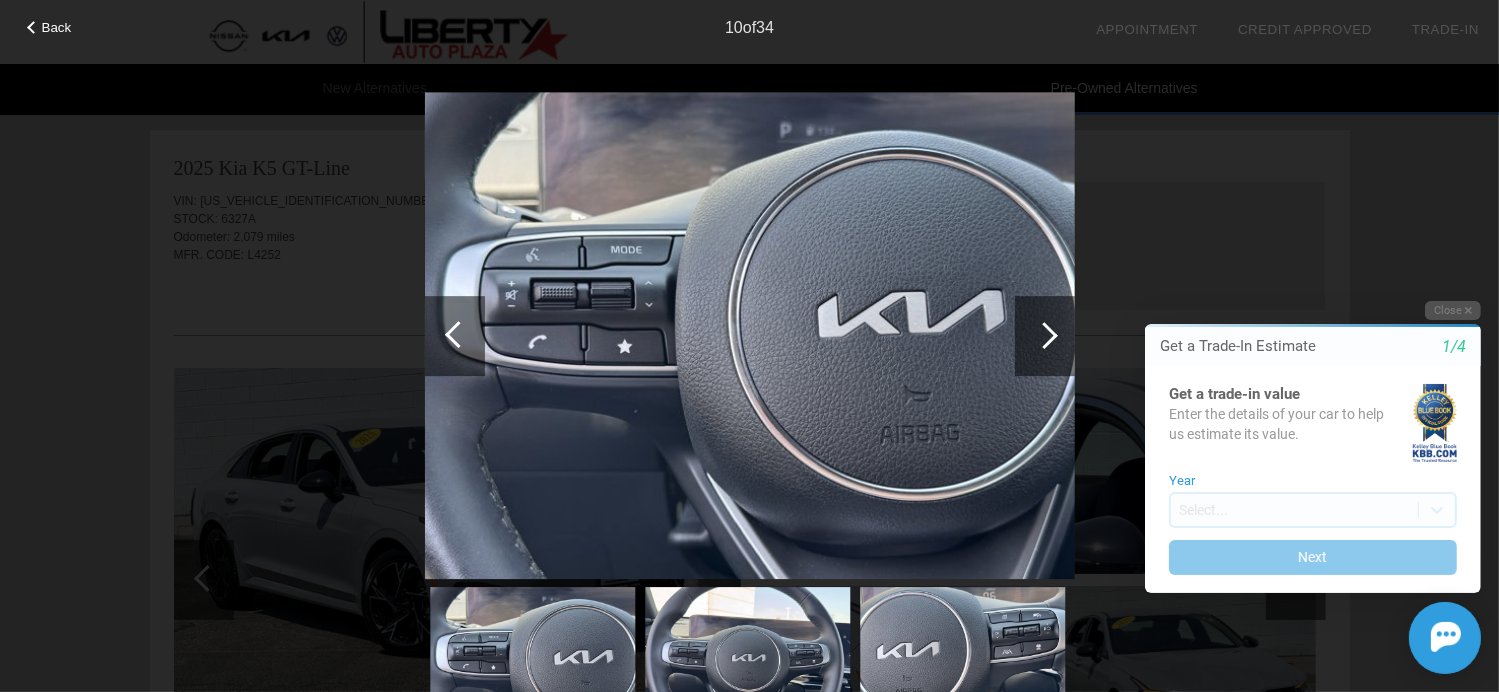 click at bounding box center (1045, 336) 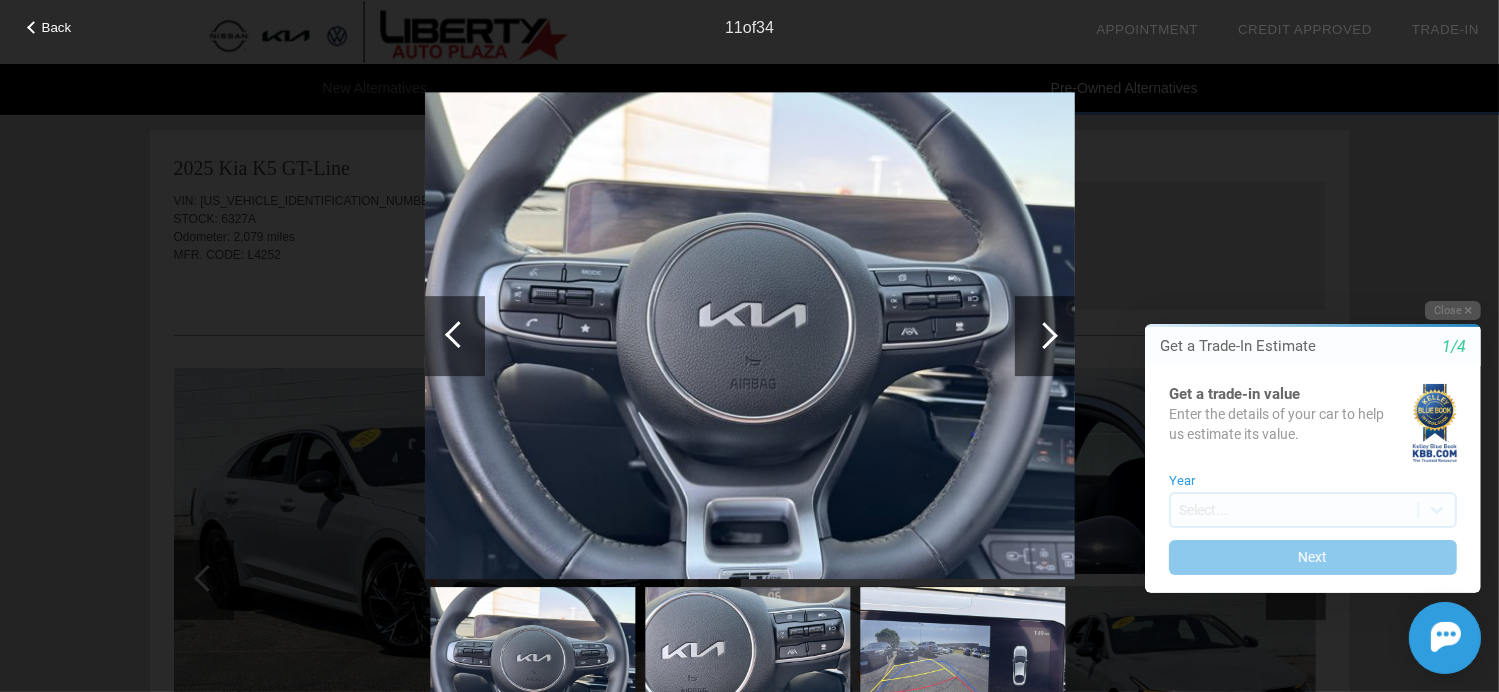 click at bounding box center (1045, 336) 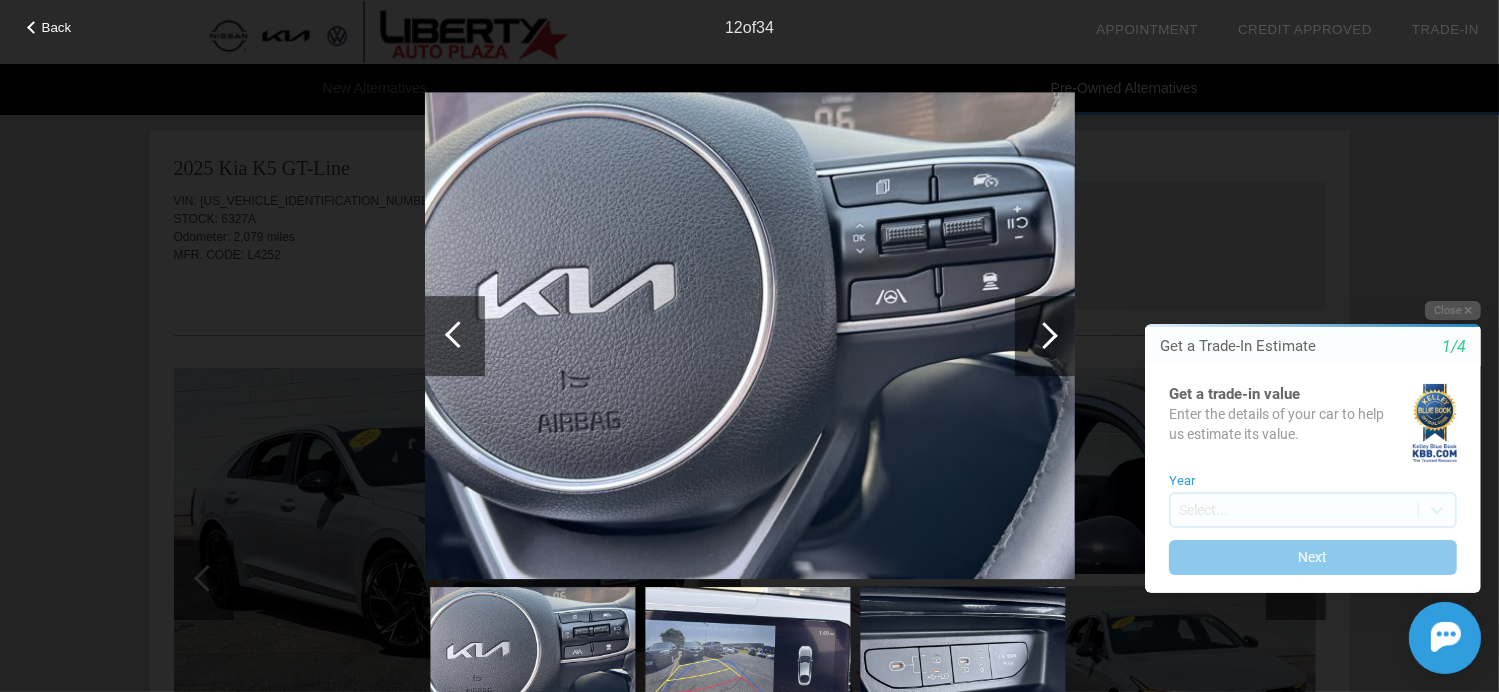 click at bounding box center (1045, 336) 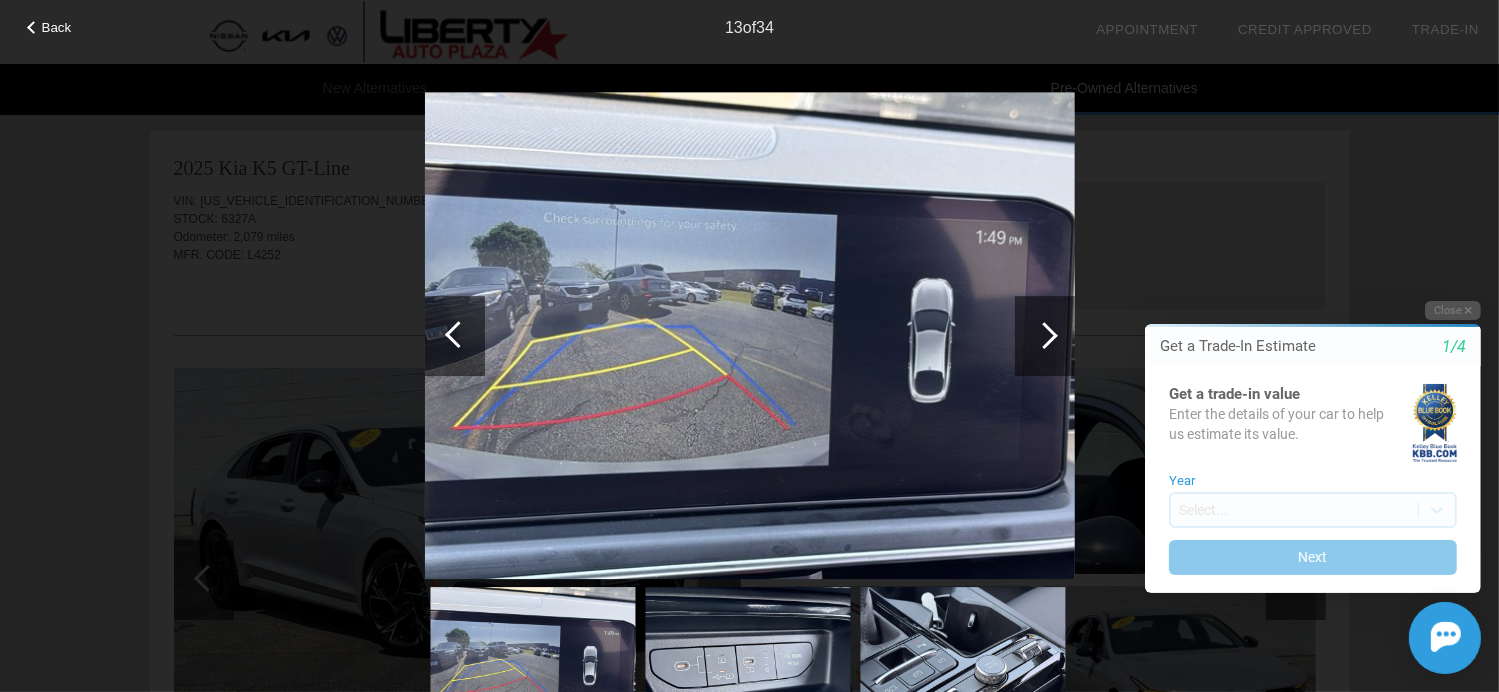 click at bounding box center (1045, 336) 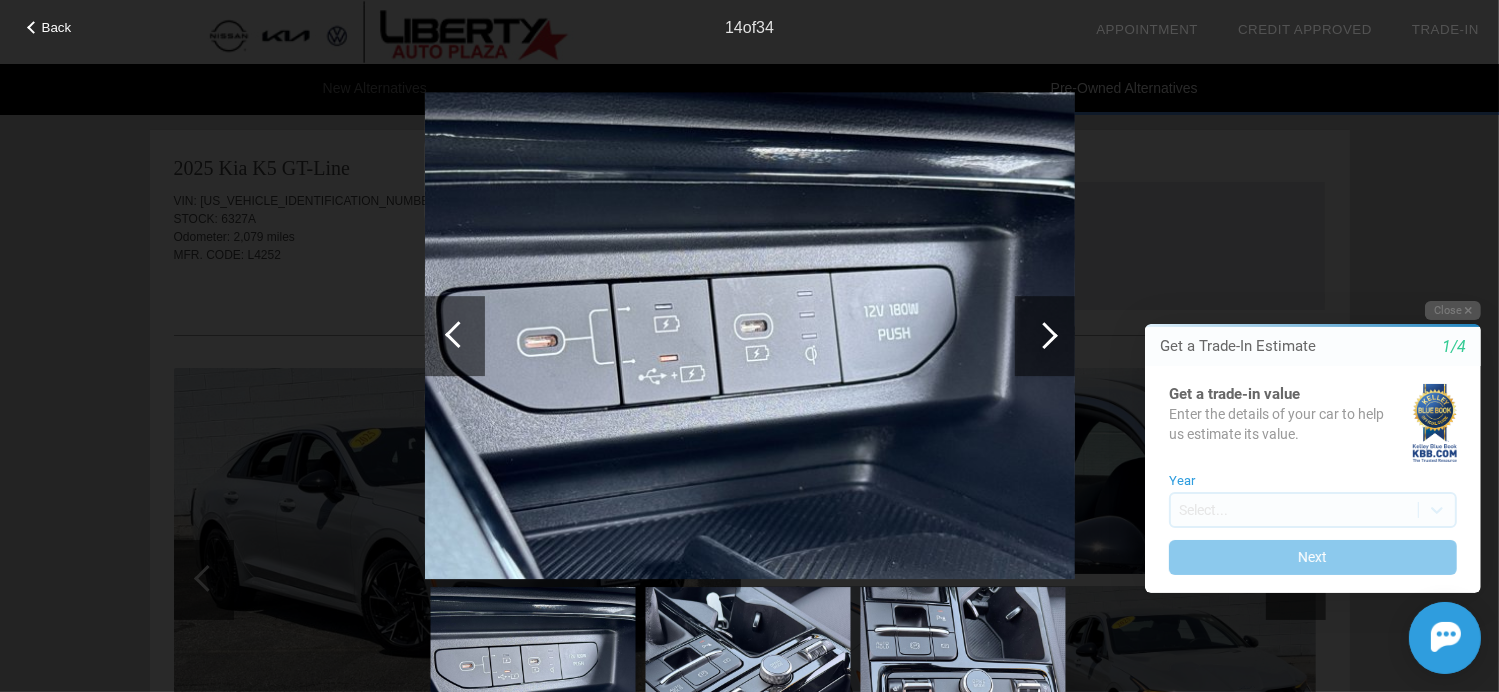 click at bounding box center (1045, 336) 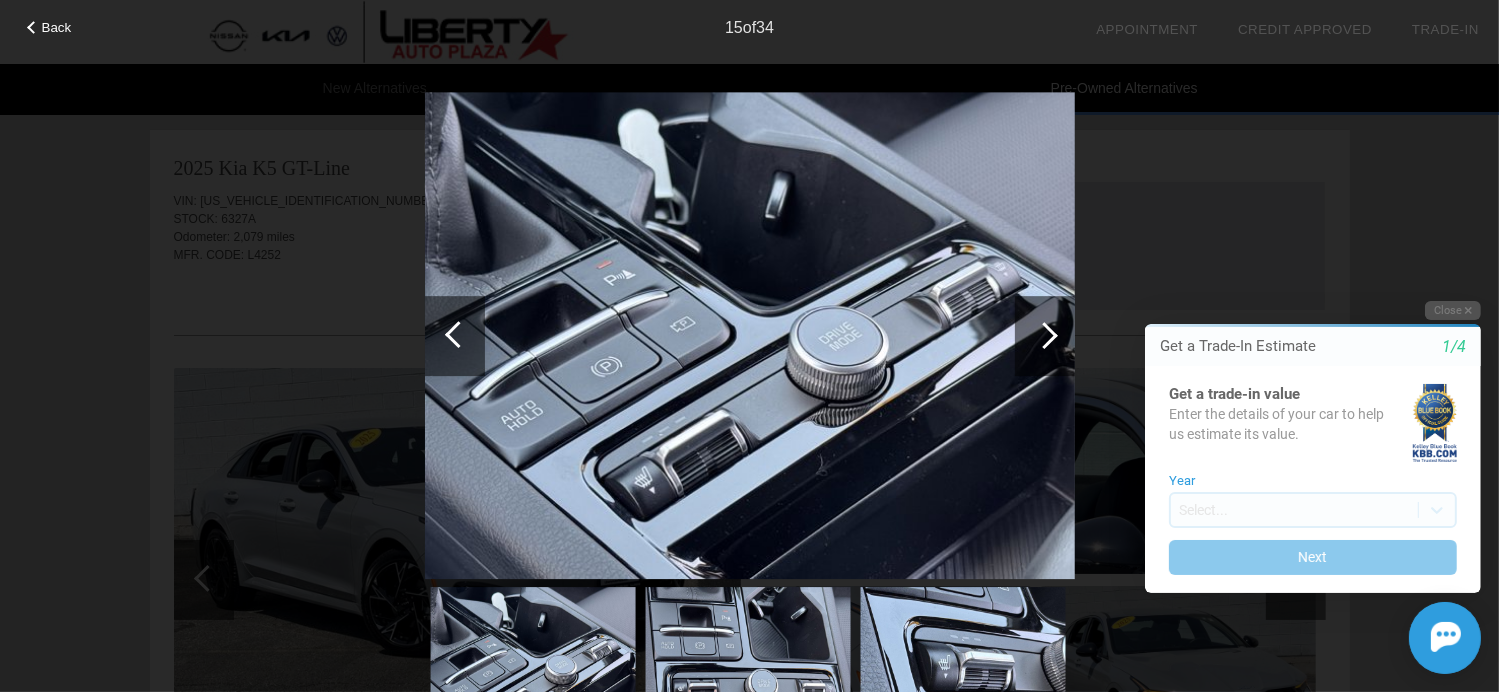 click at bounding box center (1045, 336) 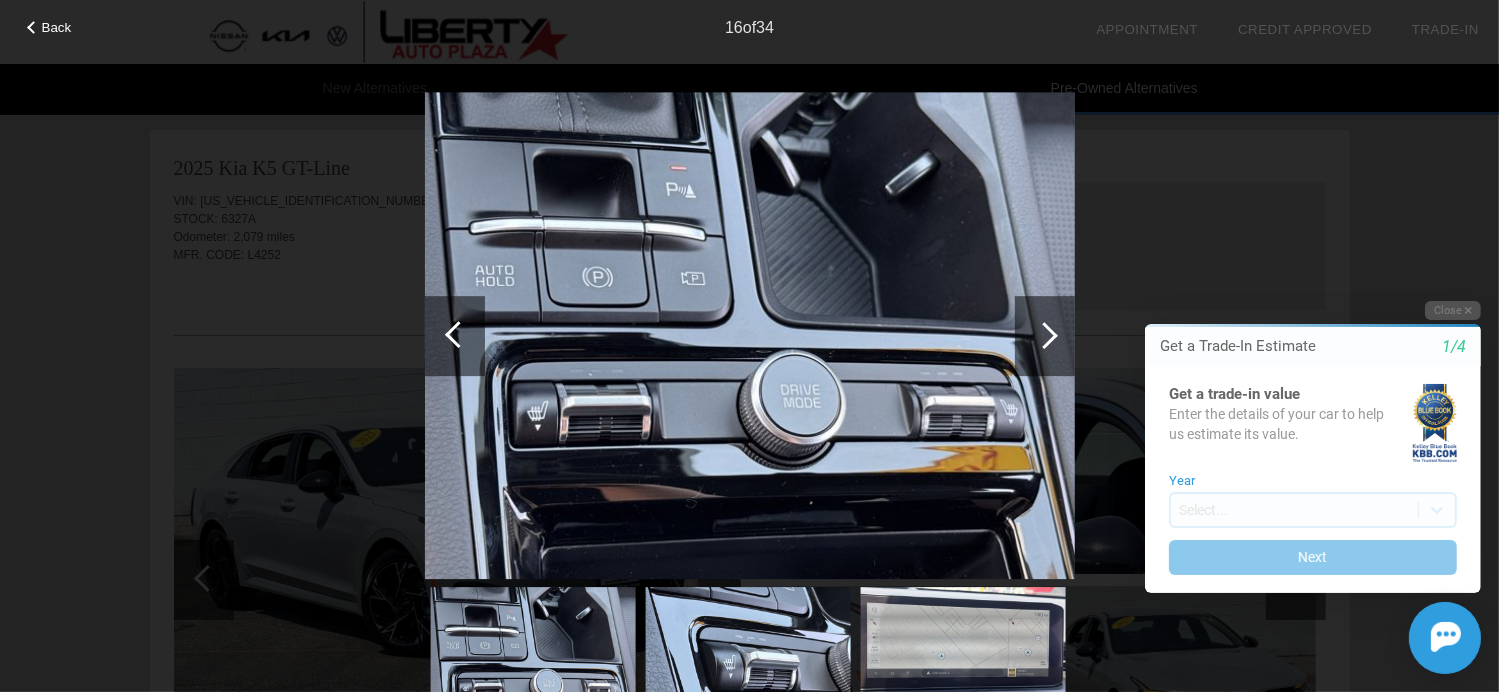 click at bounding box center (1045, 336) 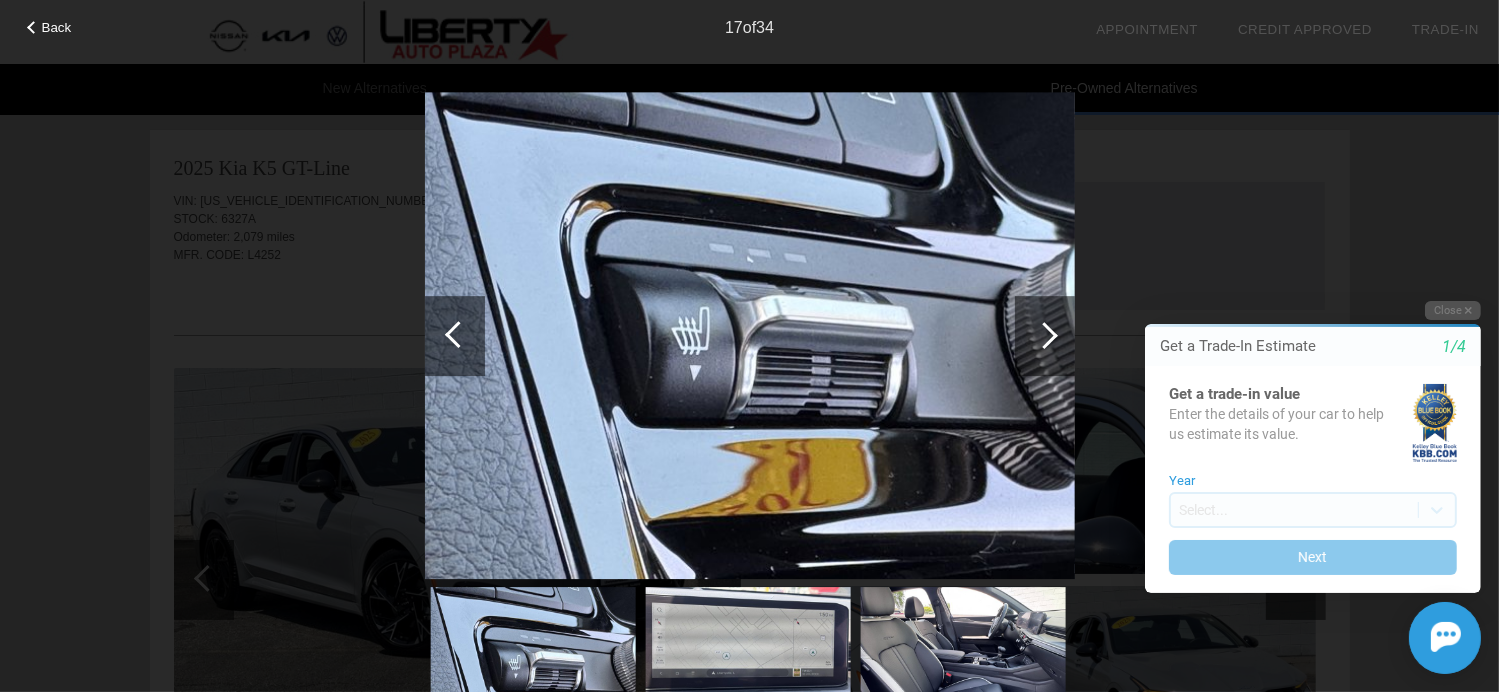 click at bounding box center [1045, 336] 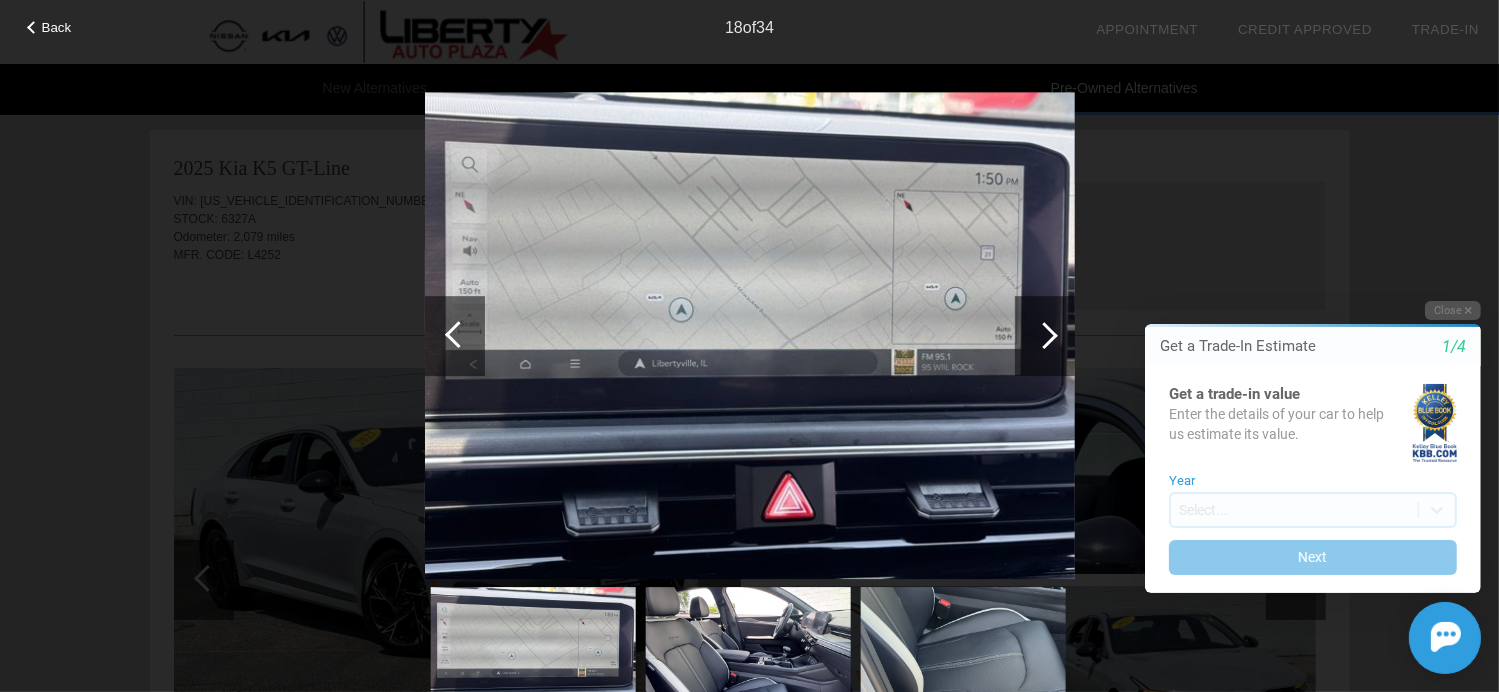 click at bounding box center [1045, 336] 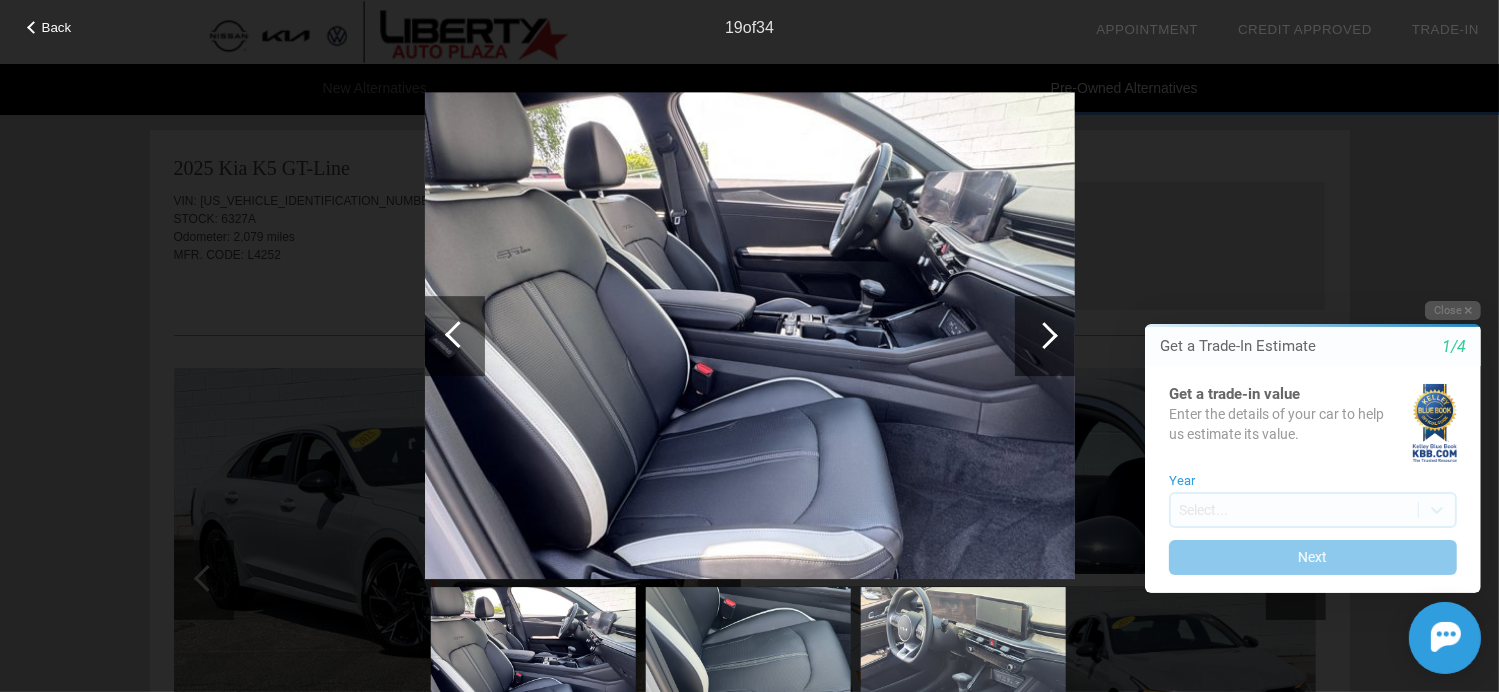 click at bounding box center [1045, 336] 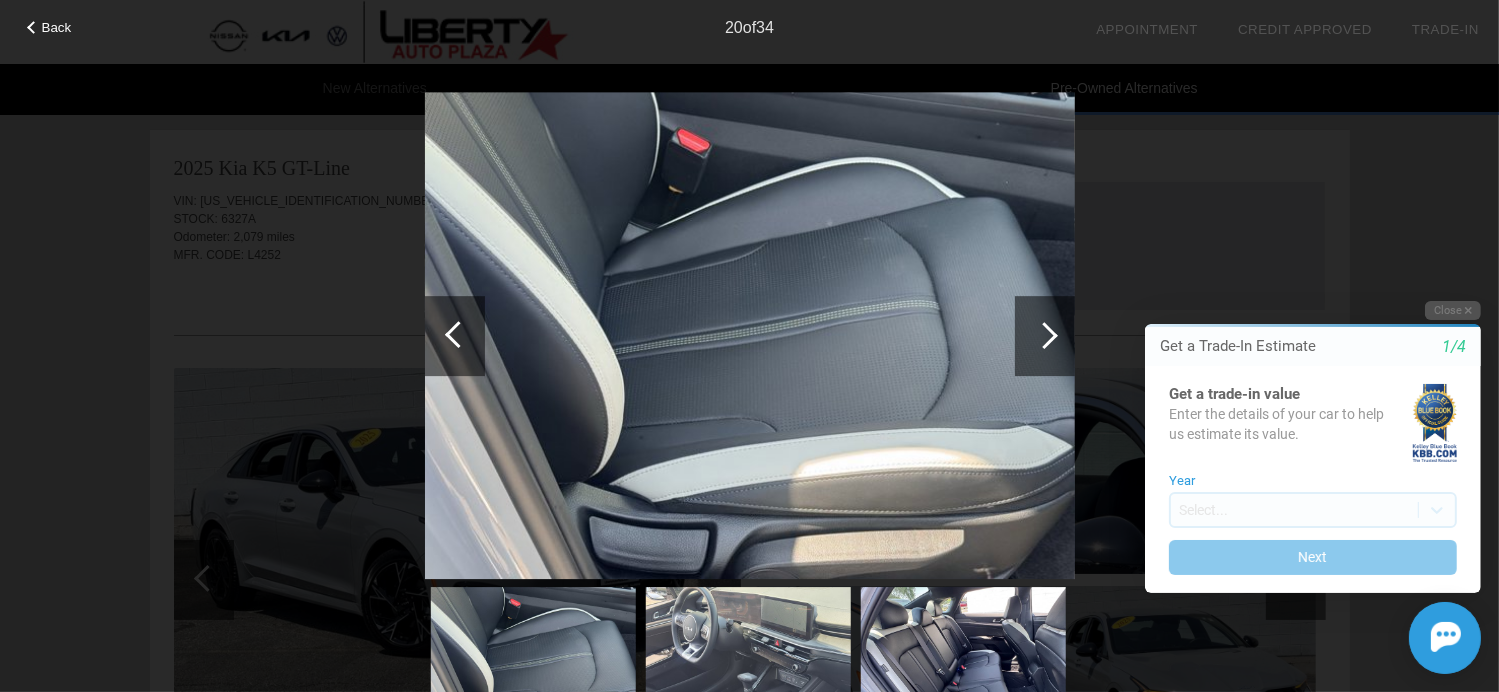 click at bounding box center [1045, 336] 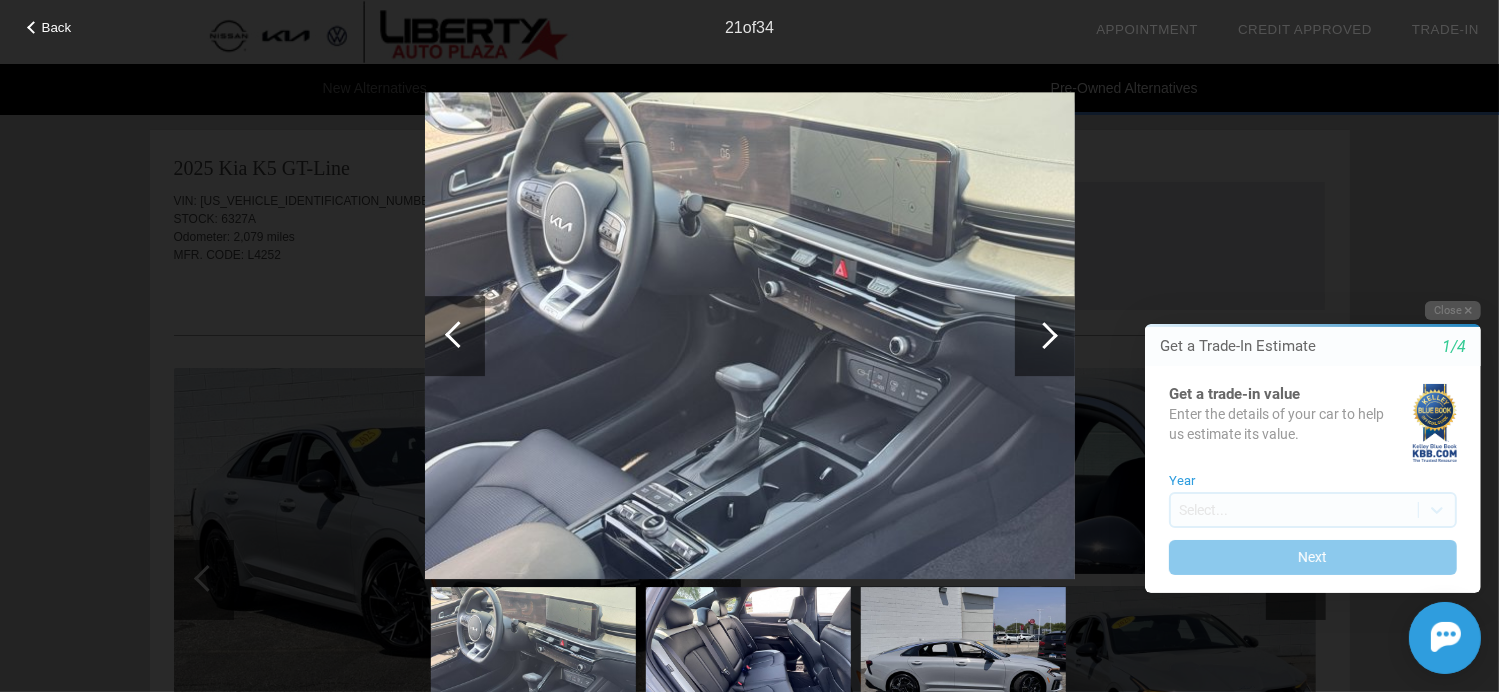click at bounding box center [1045, 336] 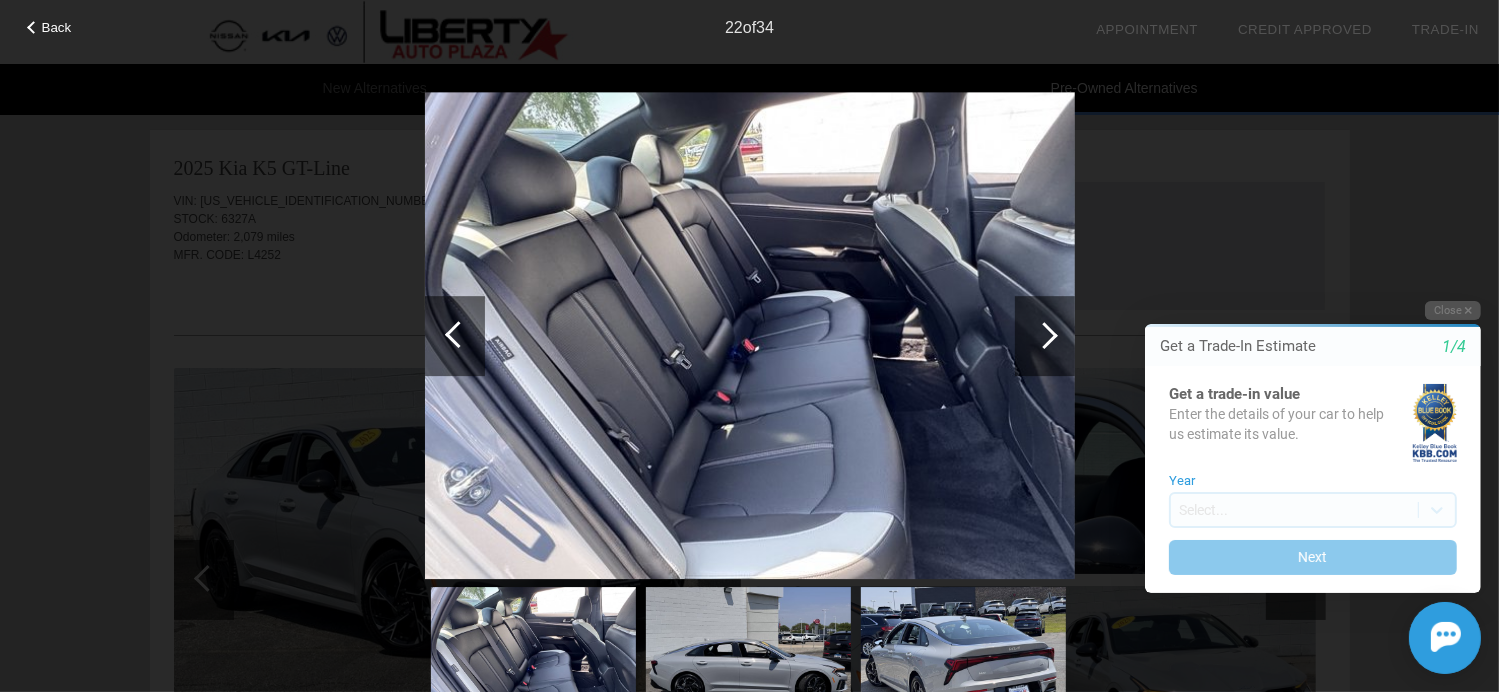 click at bounding box center [1045, 336] 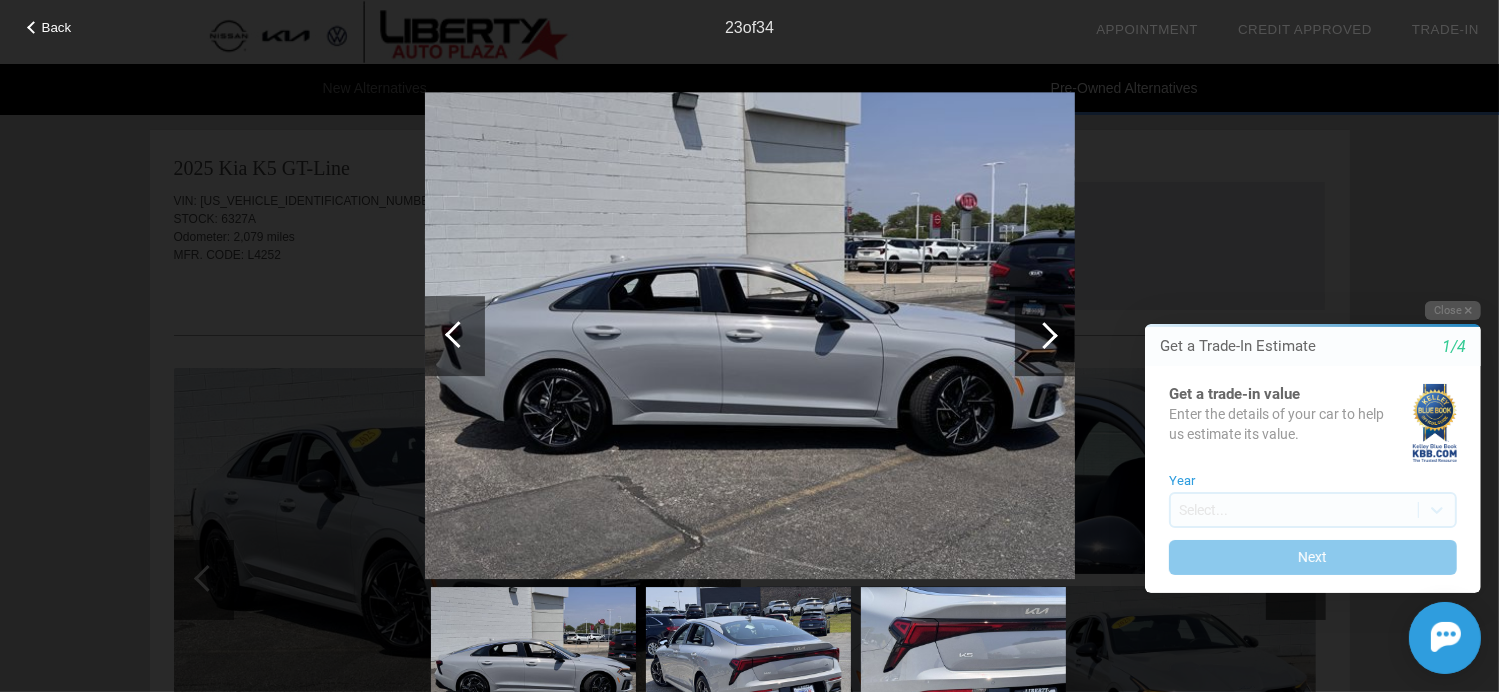 click at bounding box center (1045, 336) 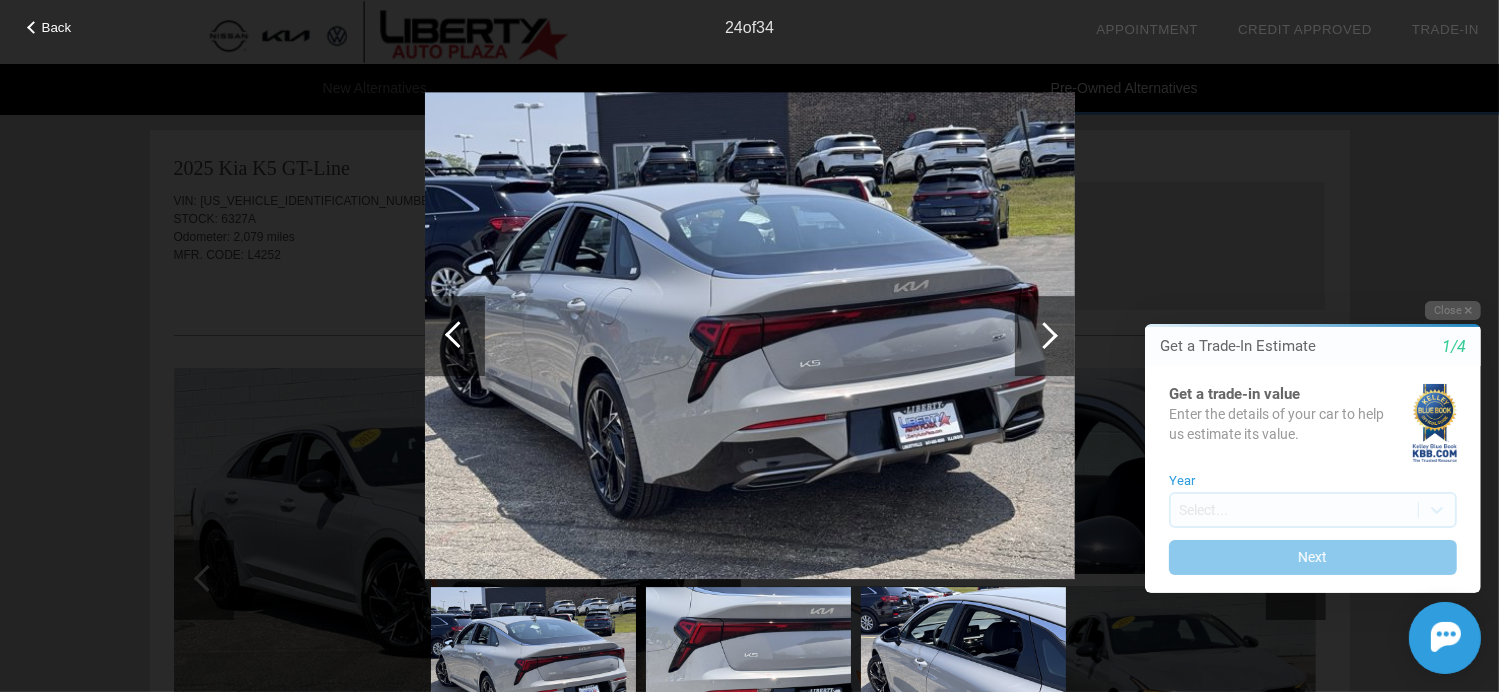click at bounding box center [458, 334] 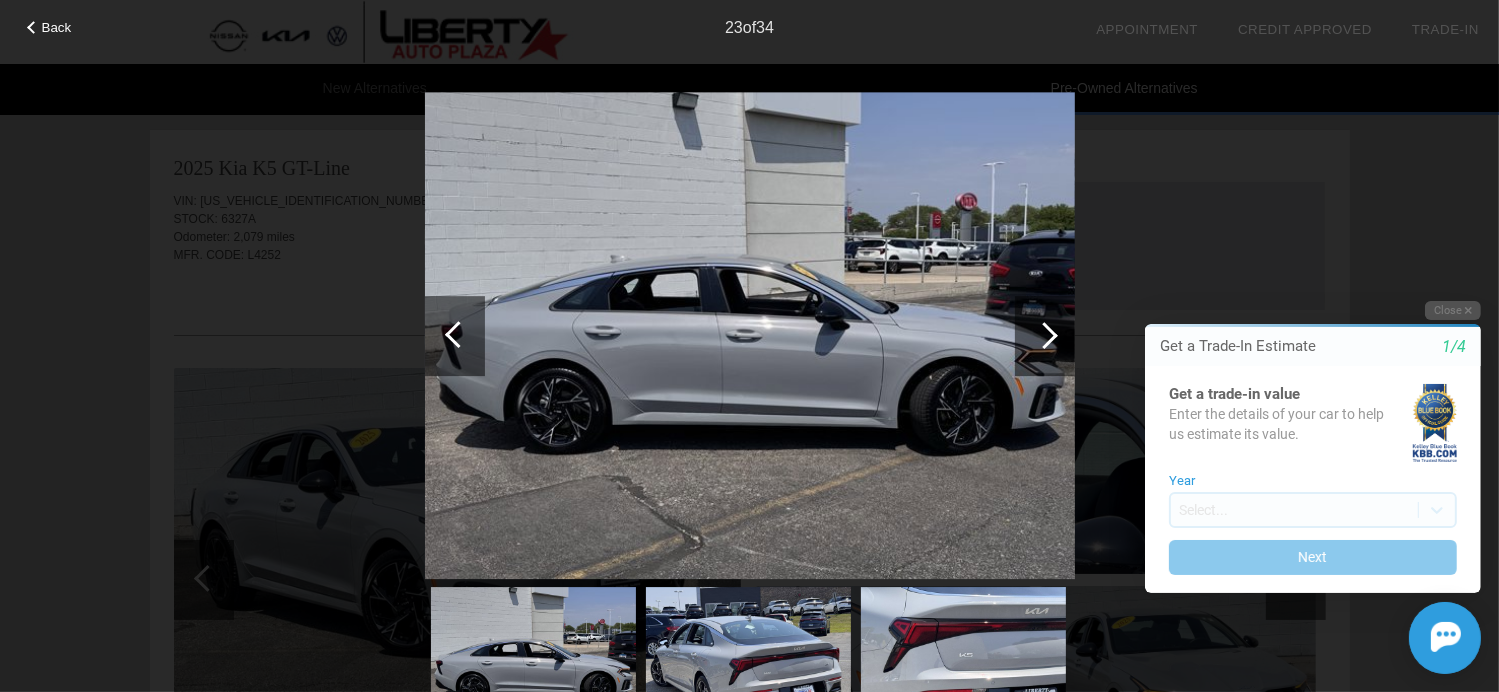 click at bounding box center (458, 334) 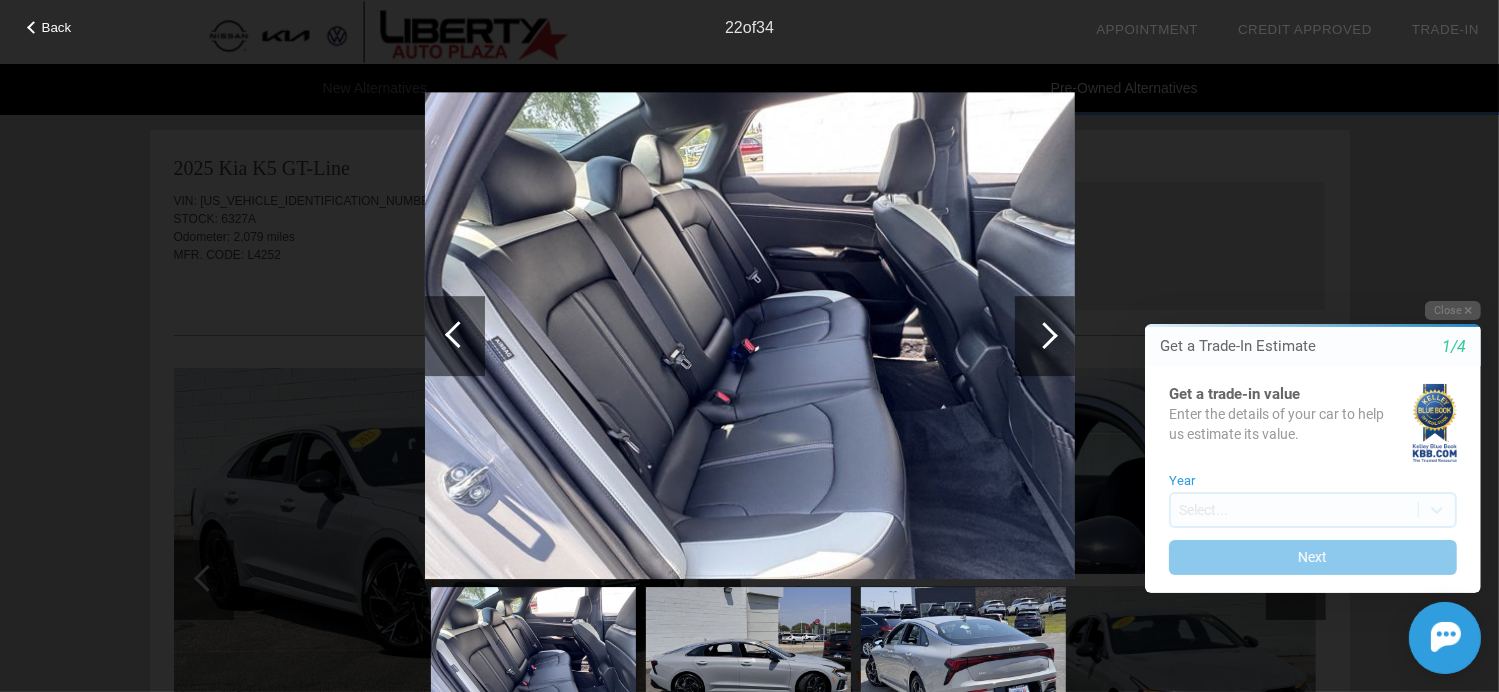 click at bounding box center (458, 334) 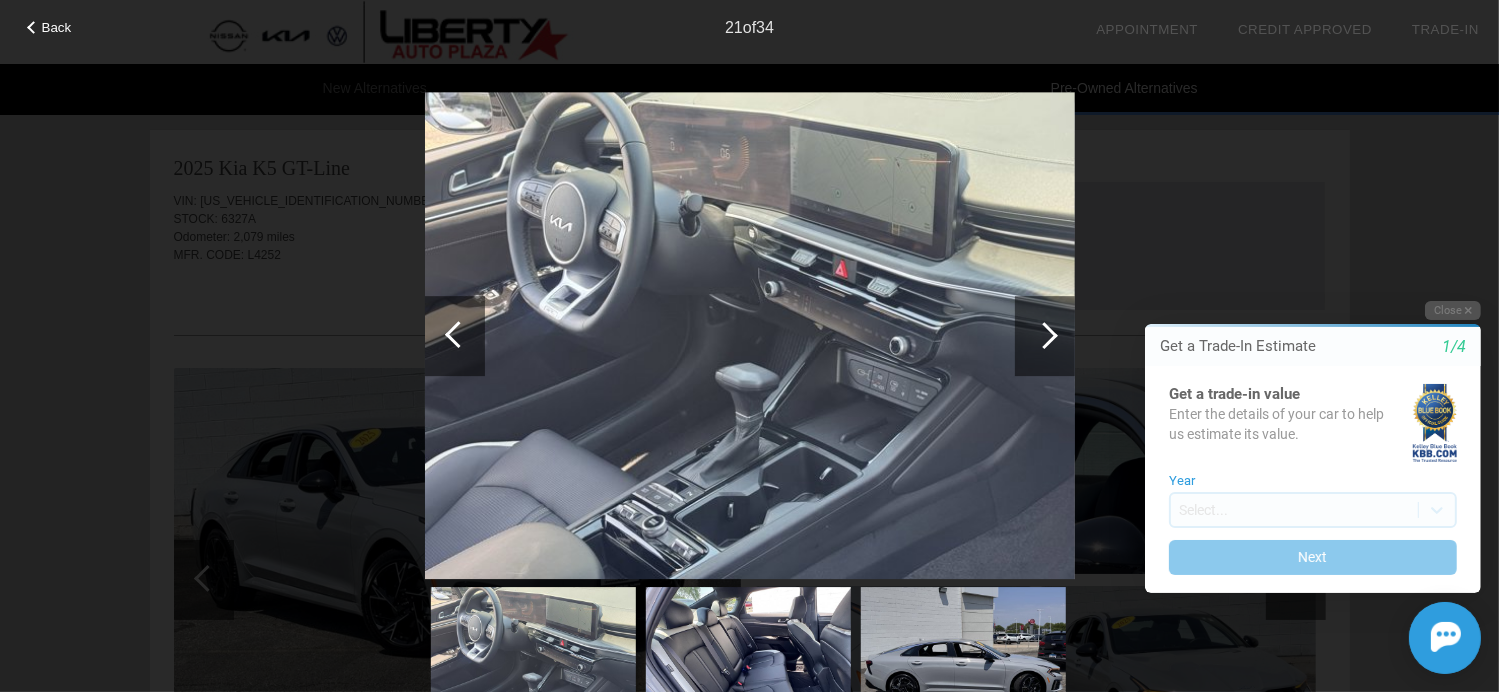click at bounding box center (458, 334) 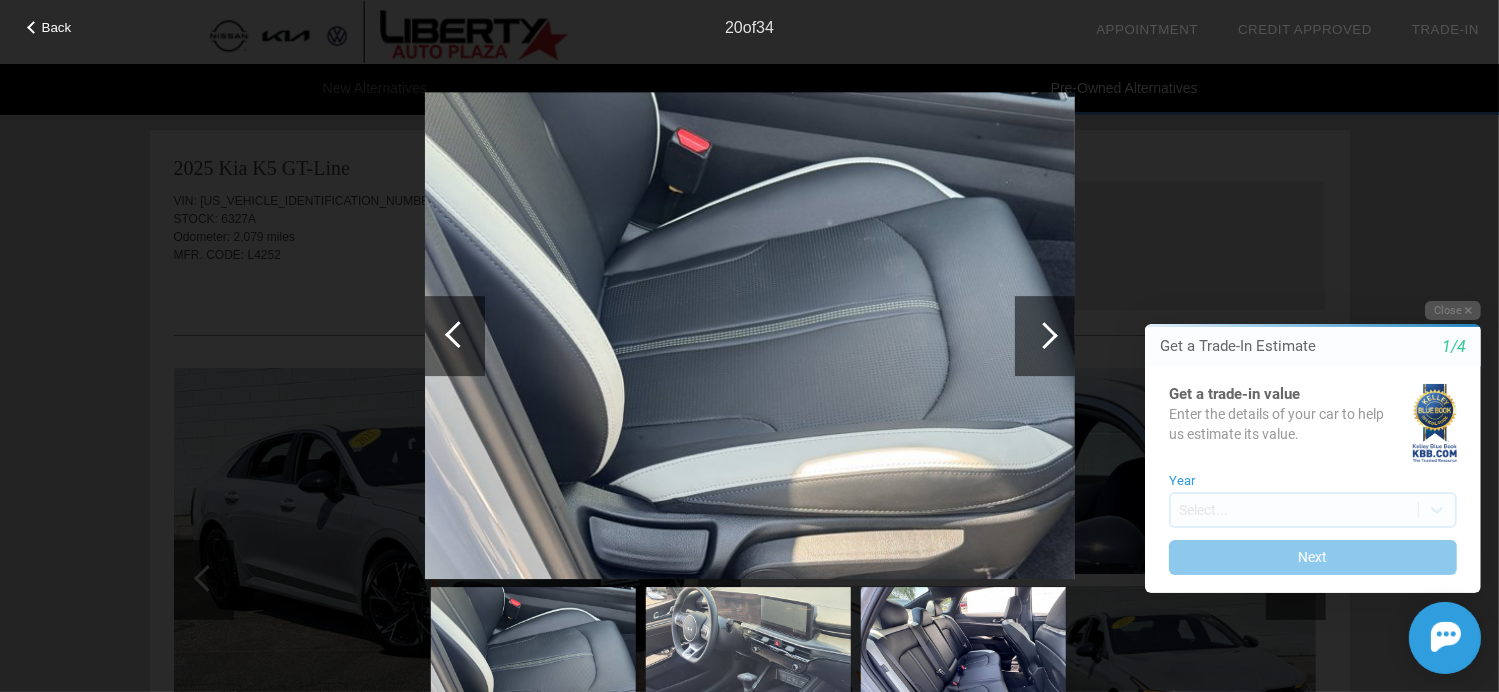 click at bounding box center (458, 334) 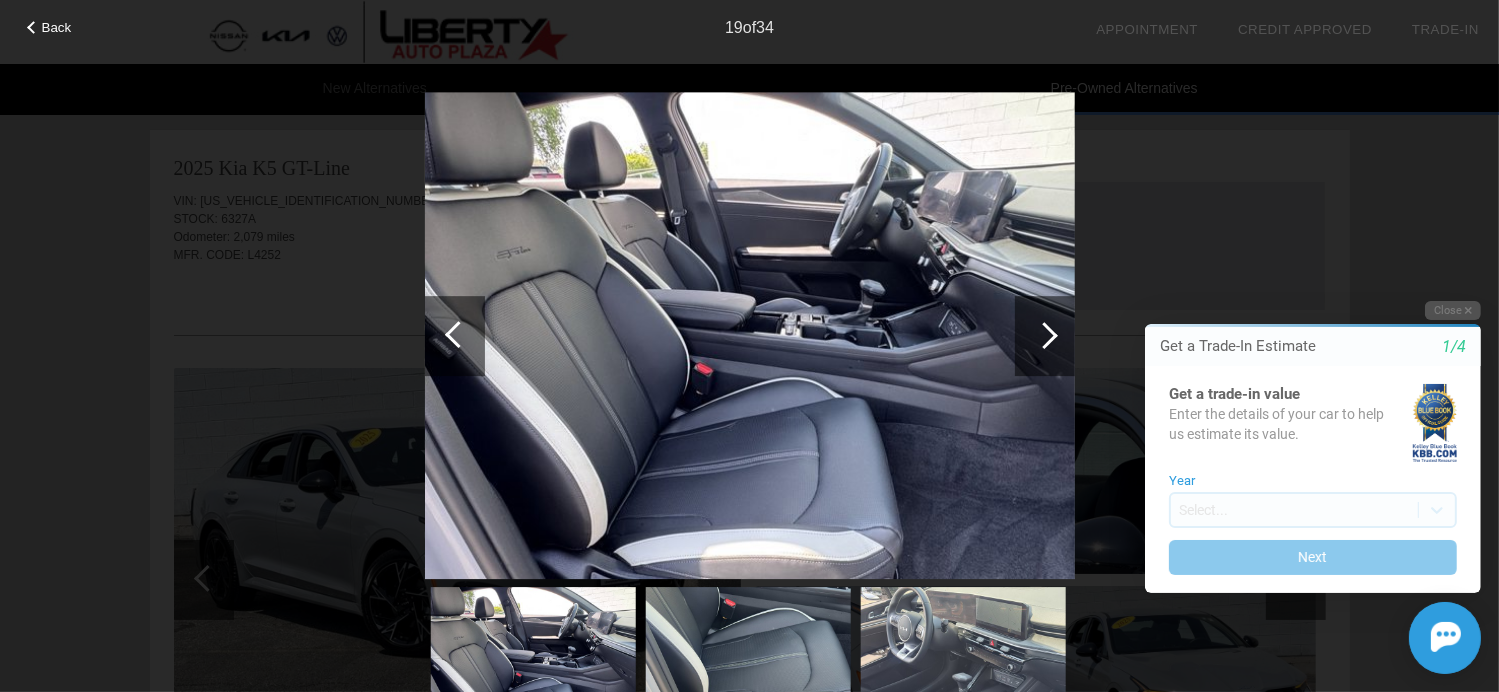 click at bounding box center [458, 334] 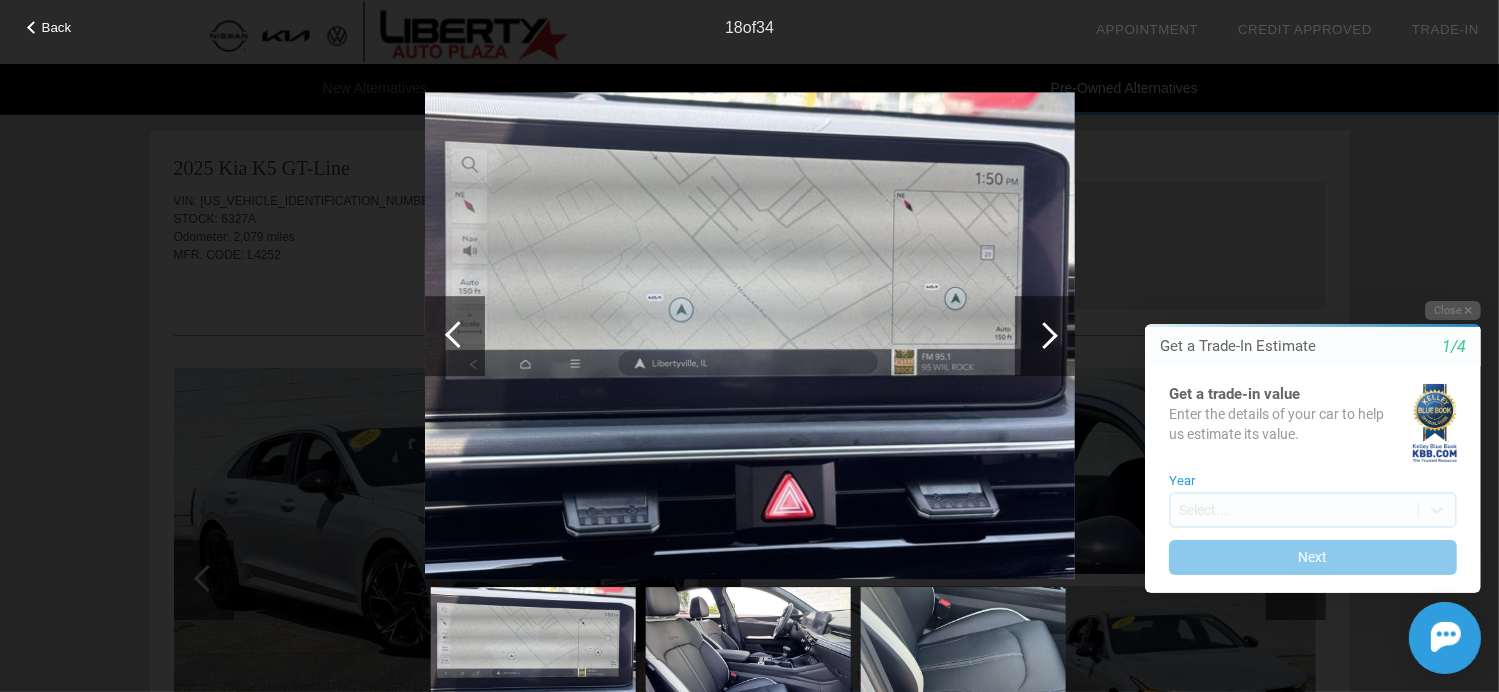 click at bounding box center (458, 334) 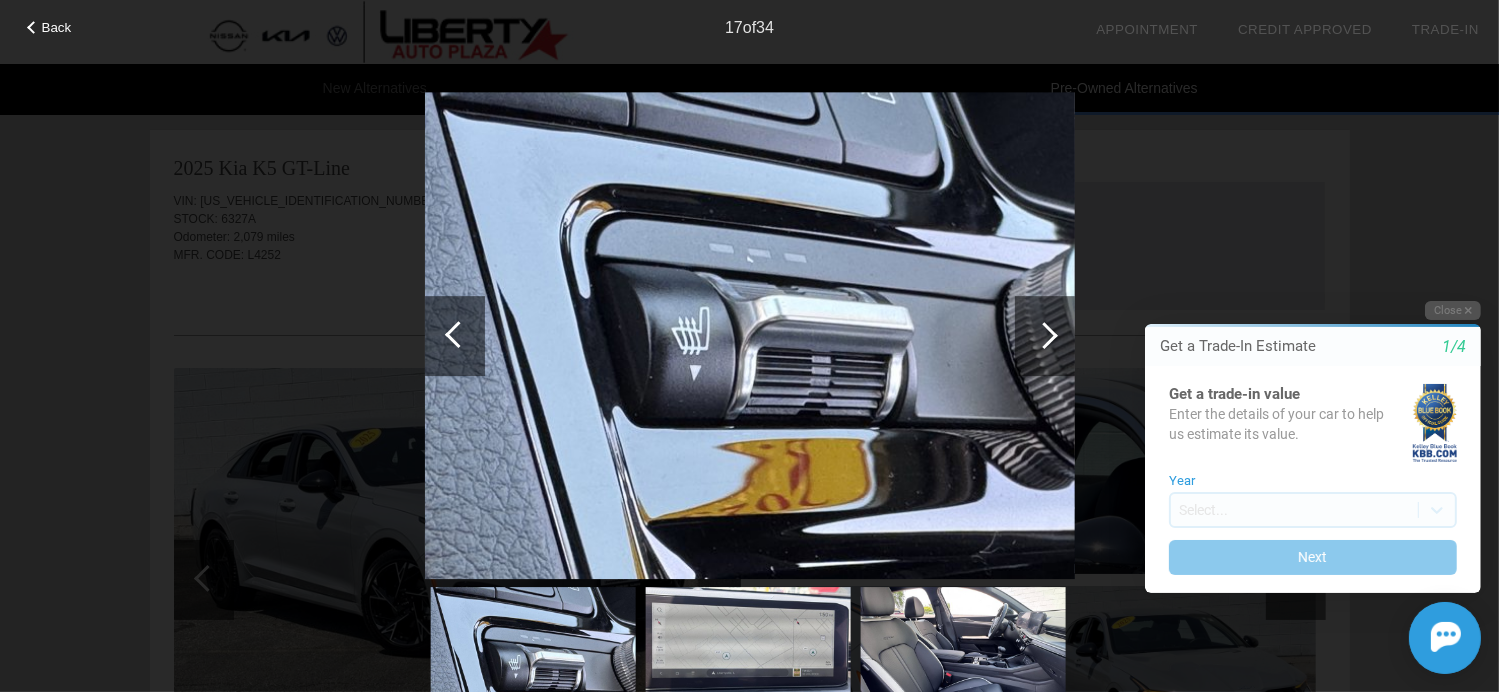 click at bounding box center (458, 334) 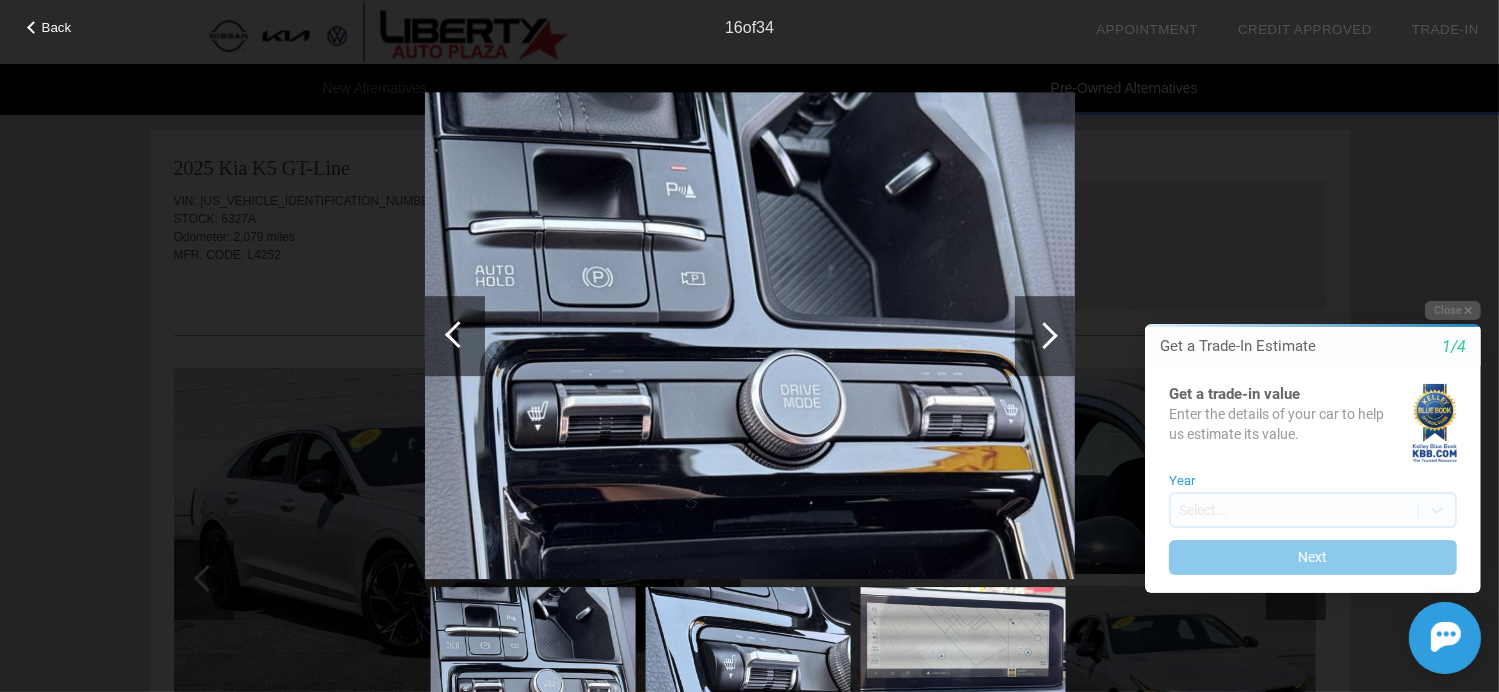 click at bounding box center (458, 334) 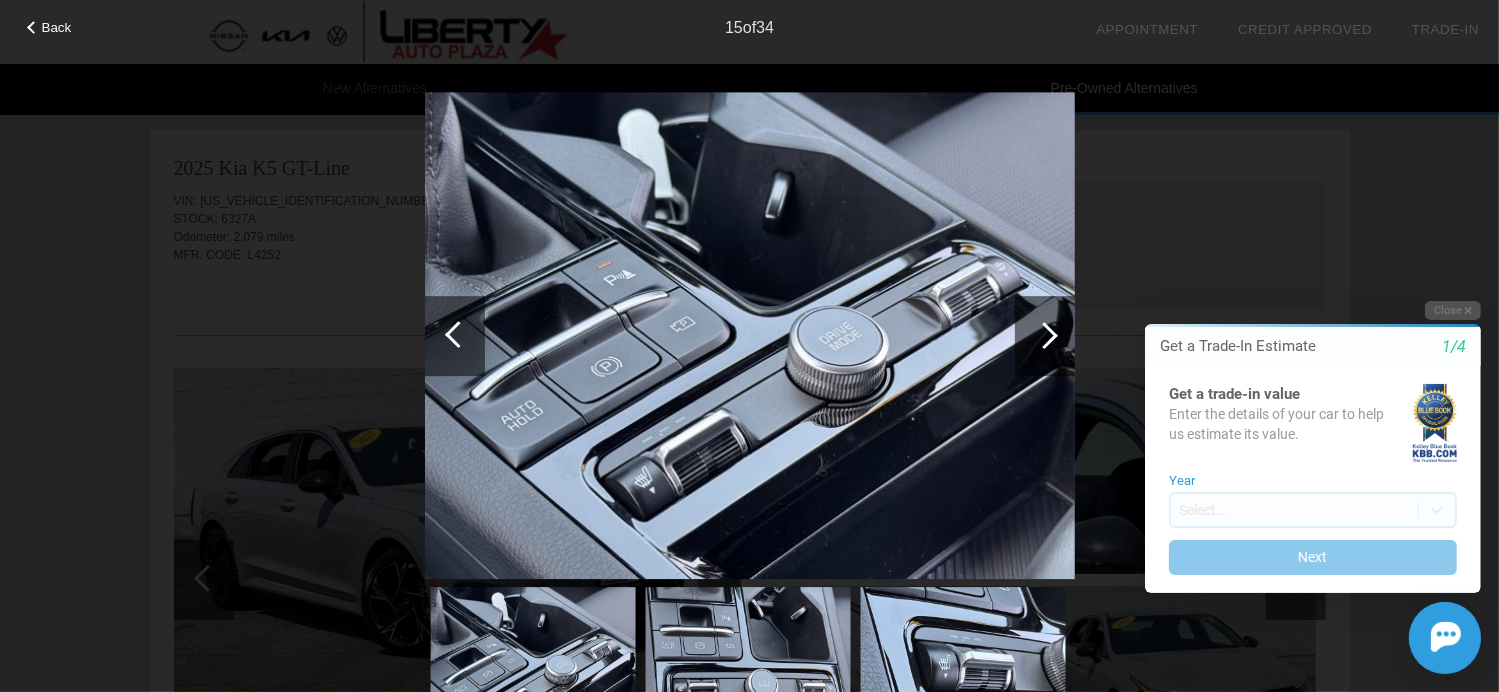 click at bounding box center [458, 334] 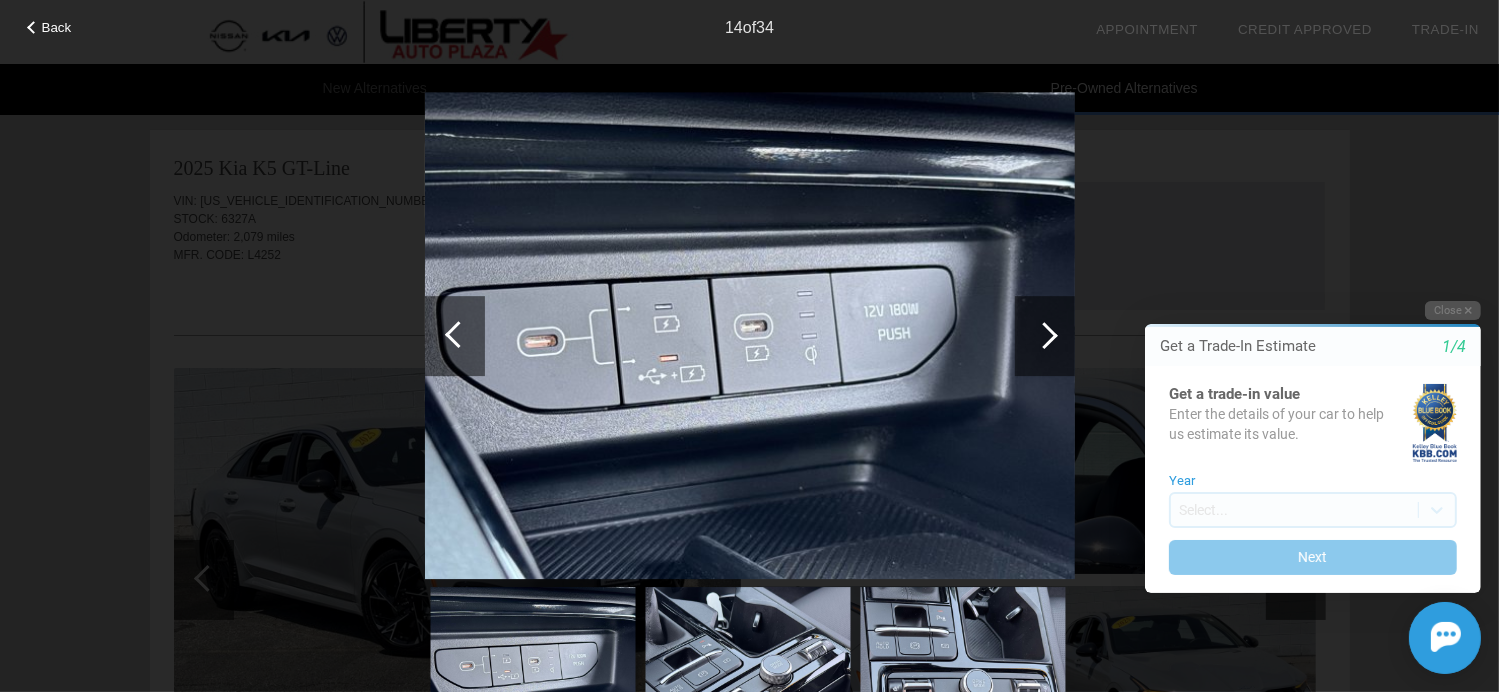 click at bounding box center [458, 334] 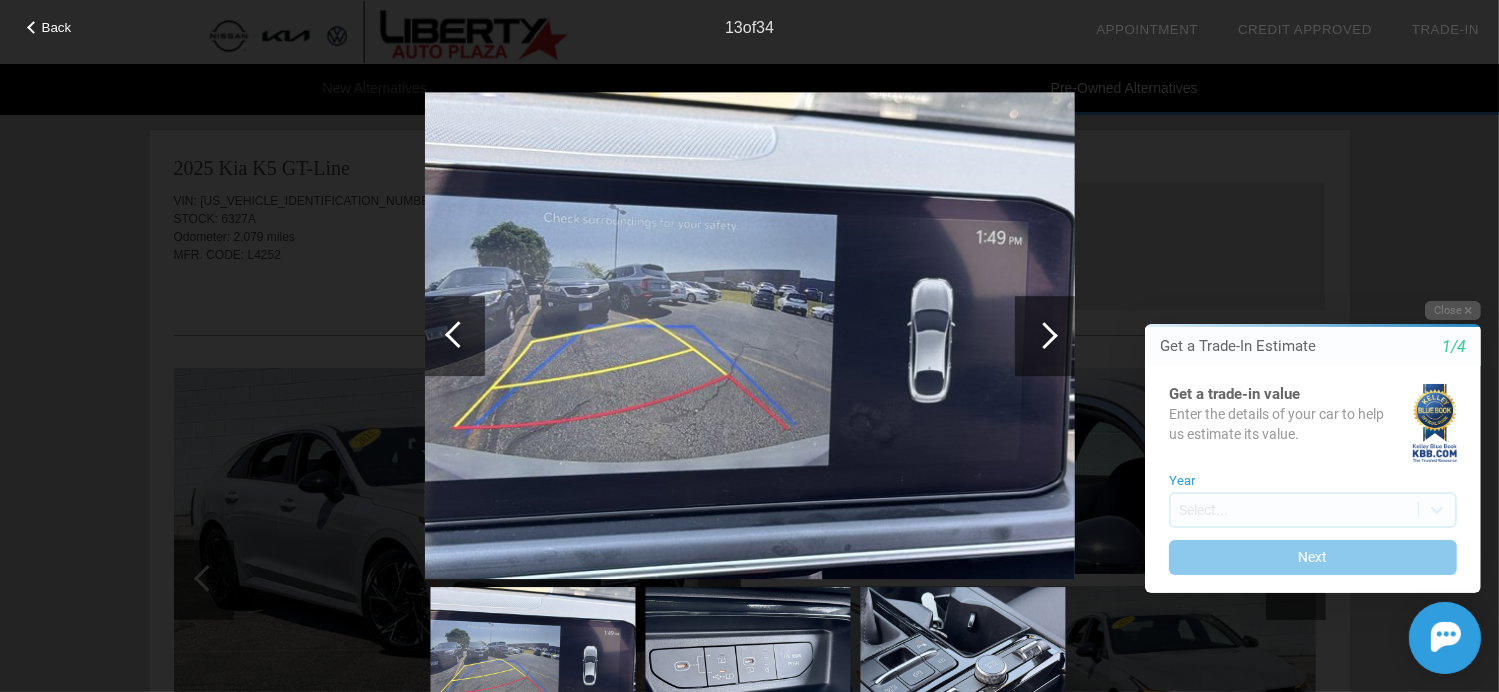click at bounding box center [458, 334] 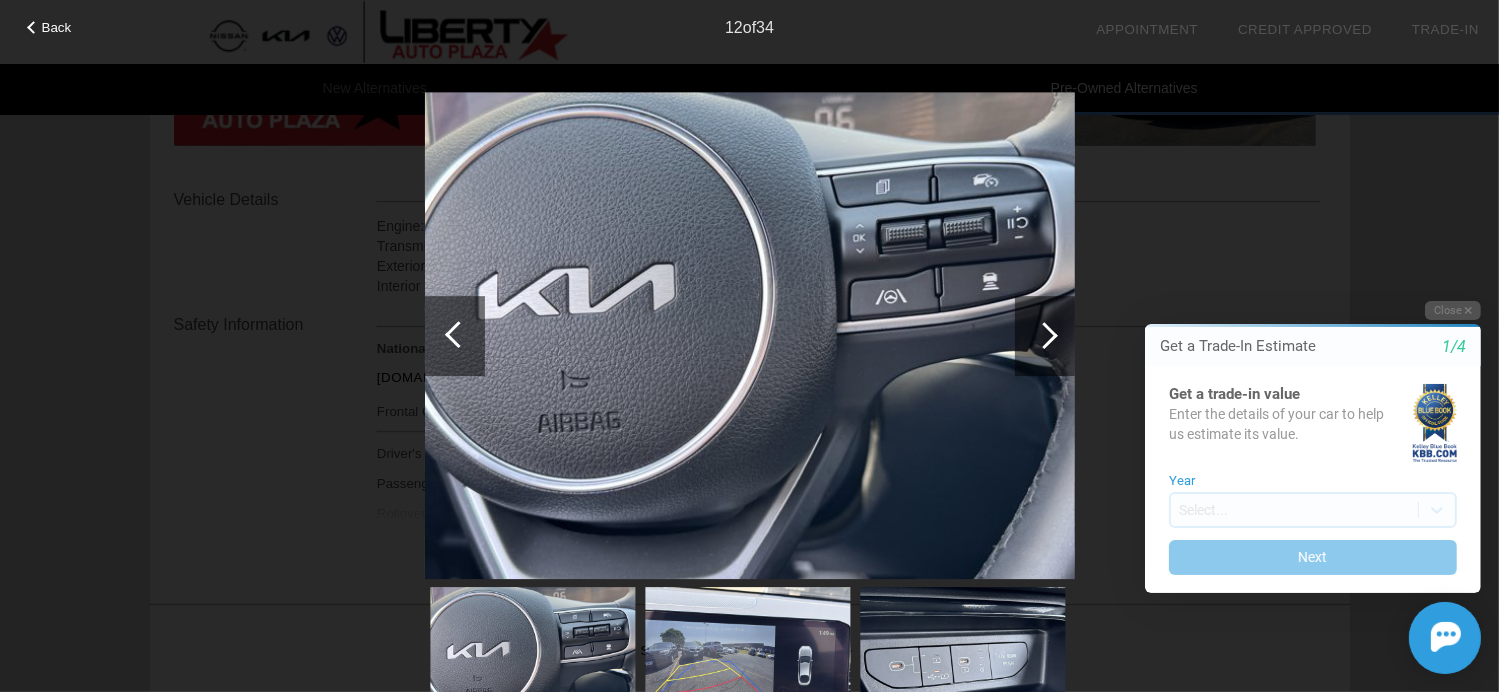 scroll, scrollTop: 857, scrollLeft: 0, axis: vertical 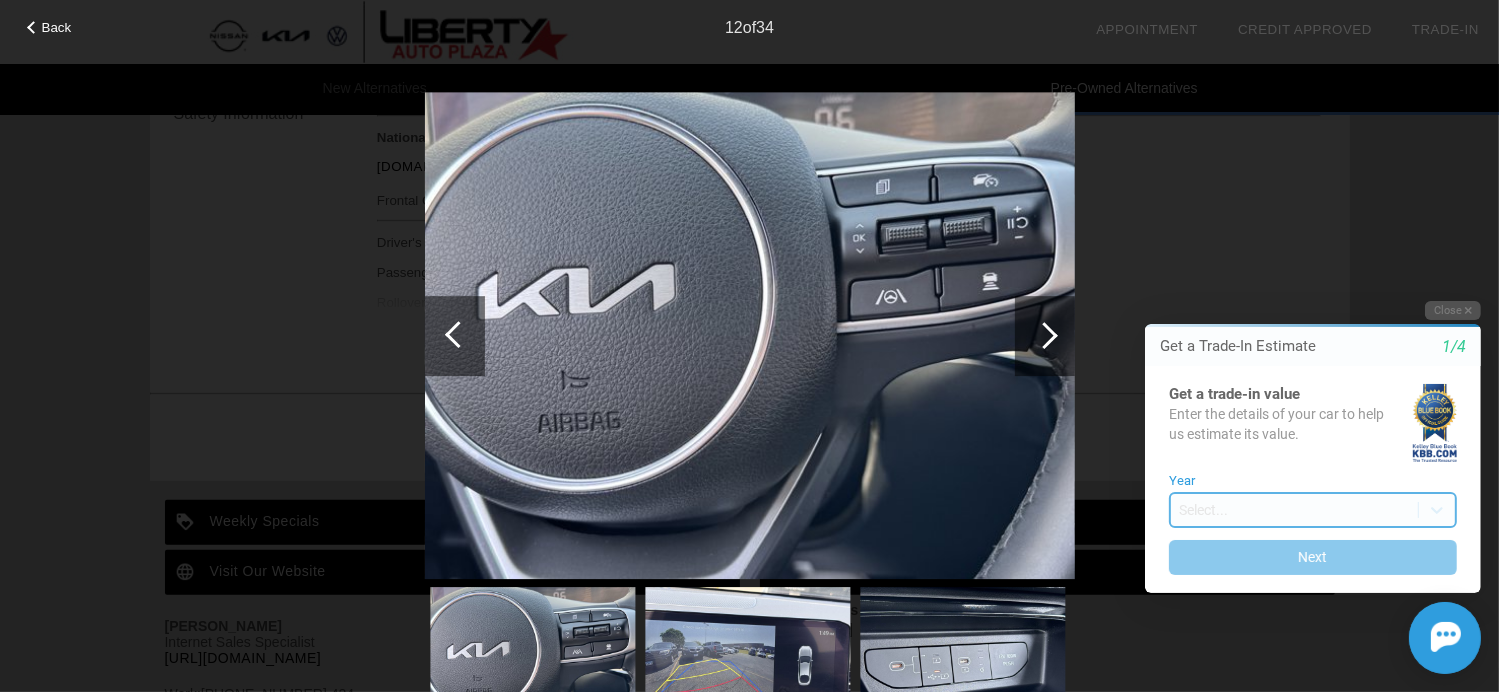 click on "Welcome! Get a Trade-In Estimate 1/4 Get a trade-in value Enter the details of your car to help us estimate its value. Year Select... Next Close Get a Trade-In Estimate 1/4 Get a trade-in value Enter the details of your car to help us estimate its value. Year Select... Next Chat Assistance Initial Toast" at bounding box center [1300, 283] 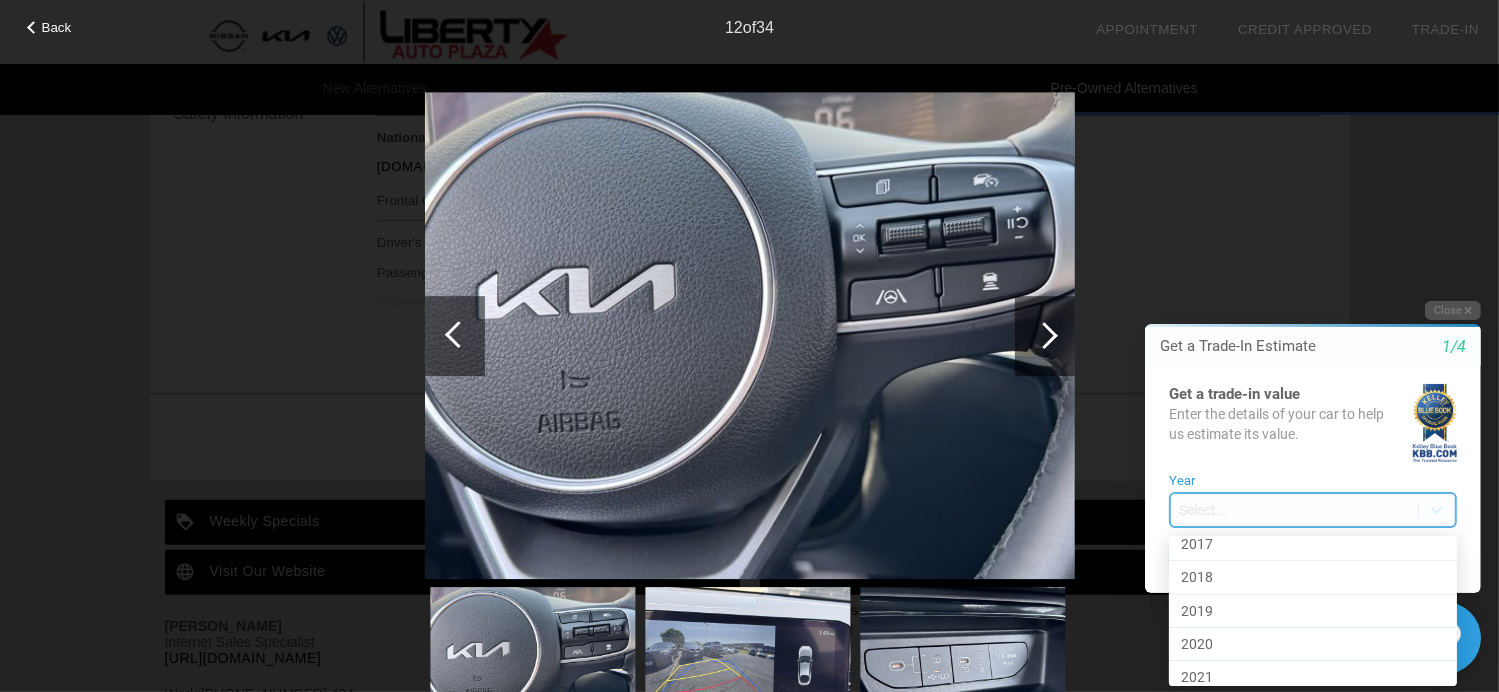 scroll, scrollTop: 906, scrollLeft: 0, axis: vertical 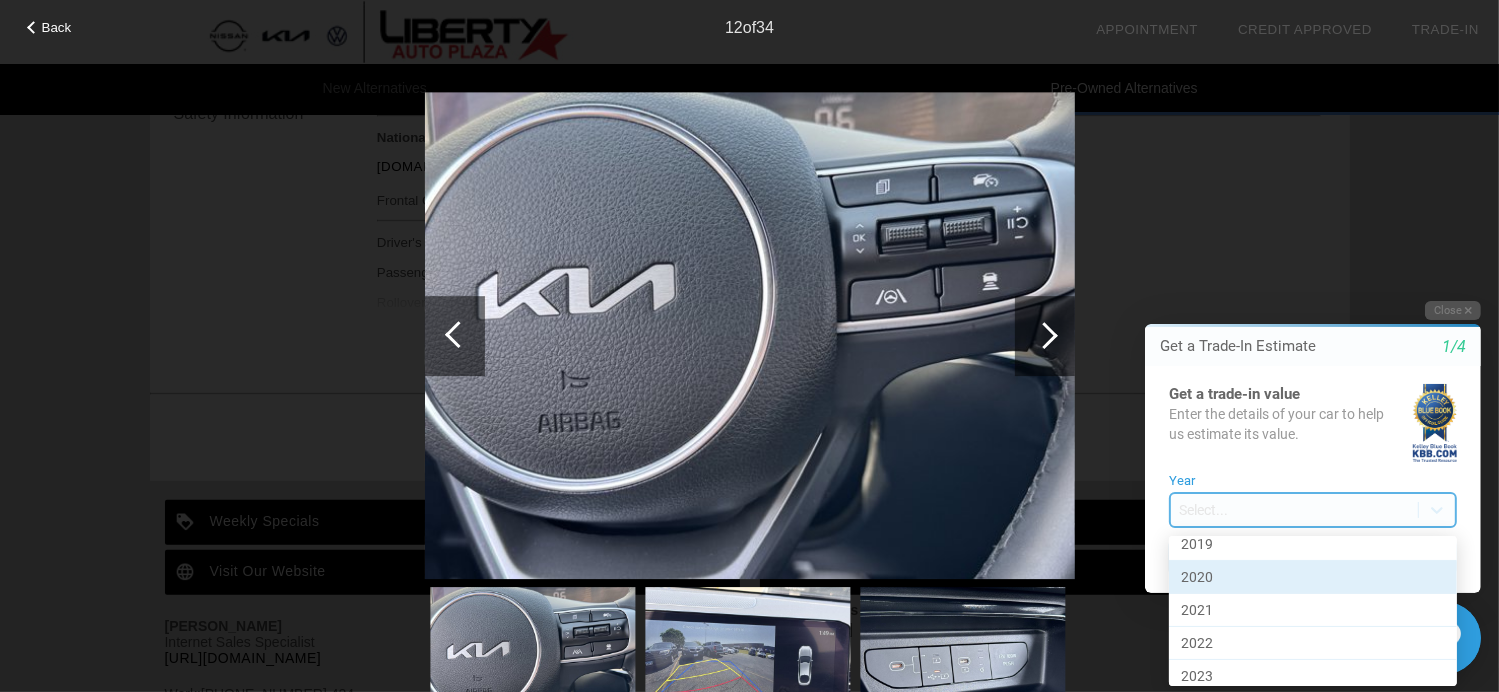 click on "2020" at bounding box center (1312, 577) 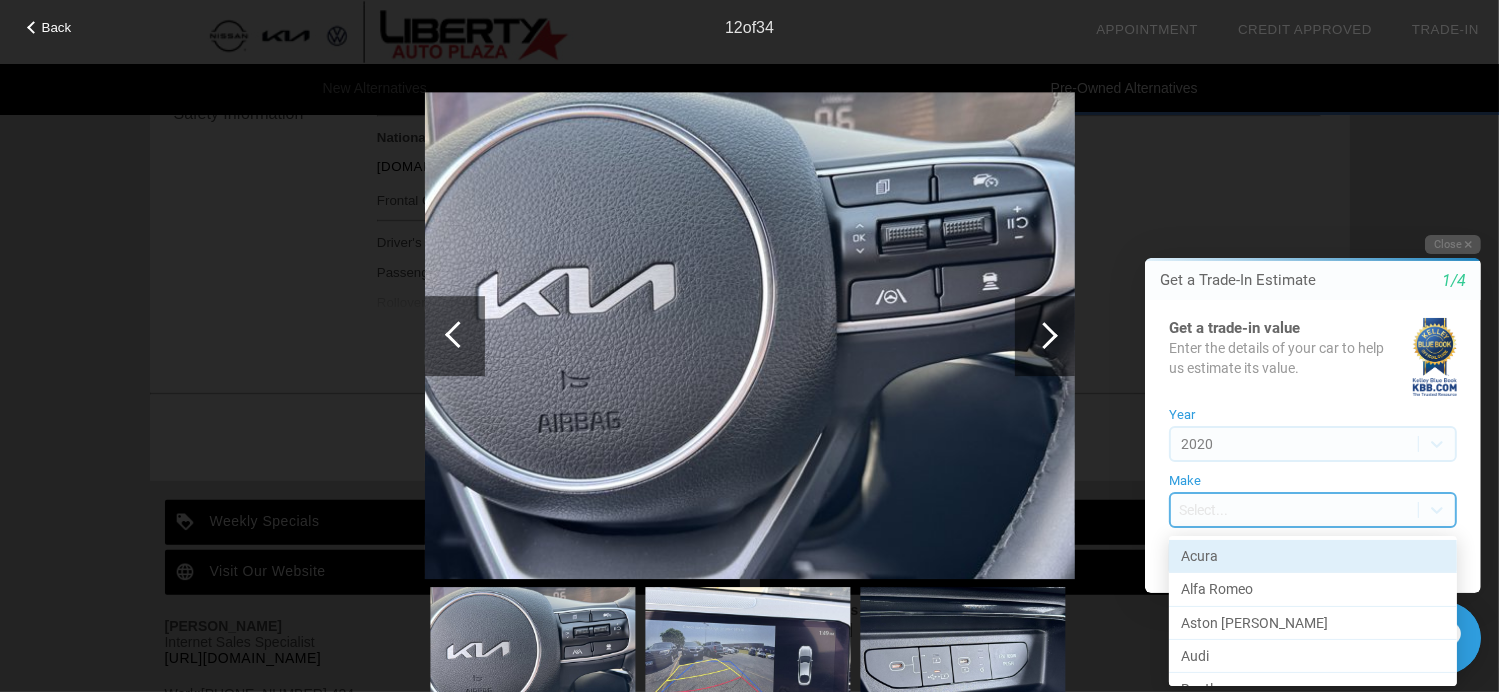 click on "Welcome! Get a Trade-In Estimate 1/4 Get a trade-in value Enter the details of your car to help us estimate its value. Year [DATE] Make Select... Next Close Get a Trade-In Estimate 1/4 Get a trade-in value Enter the details of your car to help us estimate its value. Year [DATE] Make      option Acura focused, 1 of 44. 44 results available. Use Up and Down to choose options, press Enter to select the currently focused option, press Escape to exit the menu, press Tab to select the option and exit the menu. Select... Next Chat Assistance Initial Toast Acura Alfa Romeo Aston [PERSON_NAME] Audi Bentley BMW Buick Cadillac Chevrolet Chrysler Dodge Ferrari FIAT Ford Freightliner Genesis GMC Honda Hyundai INFINITI Jaguar Jeep Kia Lamborghini Land Rover Lexus Lincoln Lotus Maserati MAZDA McLaren Mercedes-Benz MINI Mitsubishi Nissan Polestar Porsche Ram Rolls-Royce Subaru Tesla Toyota Volkswagen Volvo" at bounding box center [1300, 217] 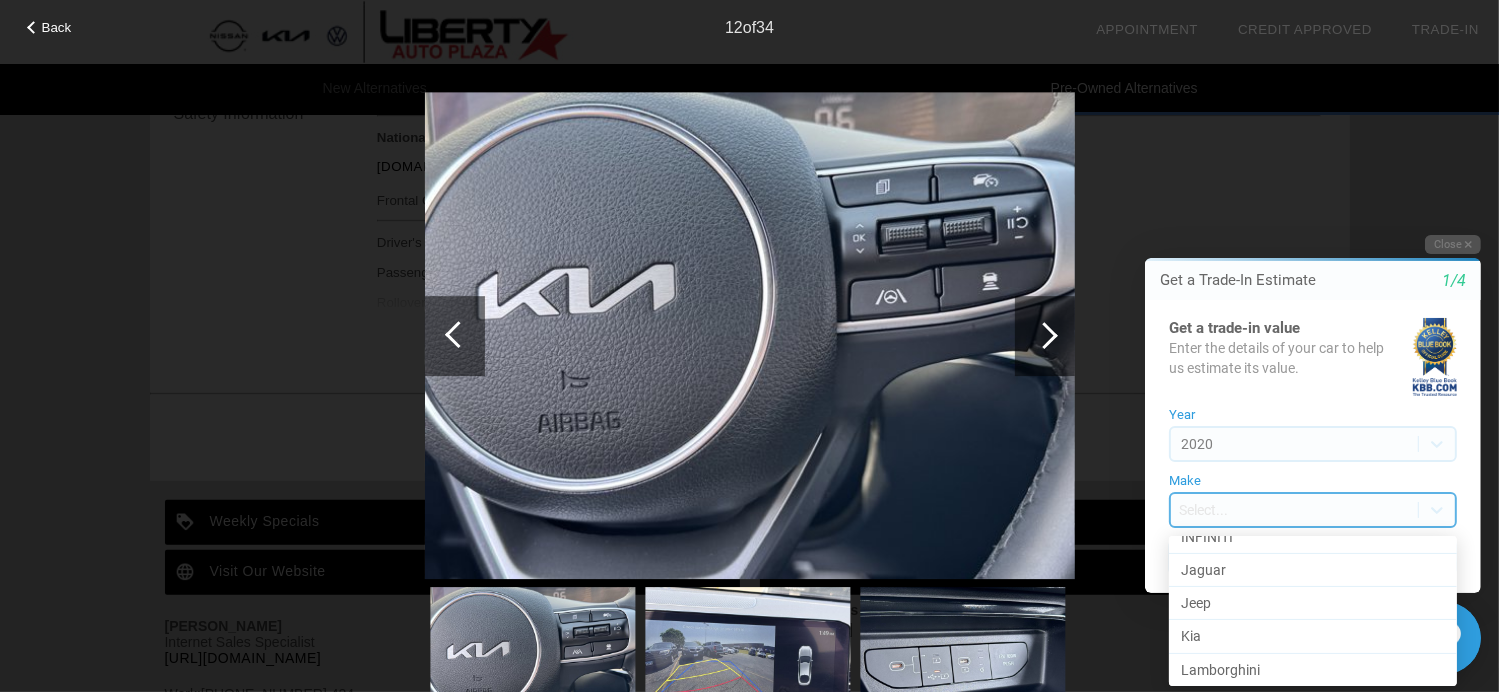 scroll, scrollTop: 666, scrollLeft: 0, axis: vertical 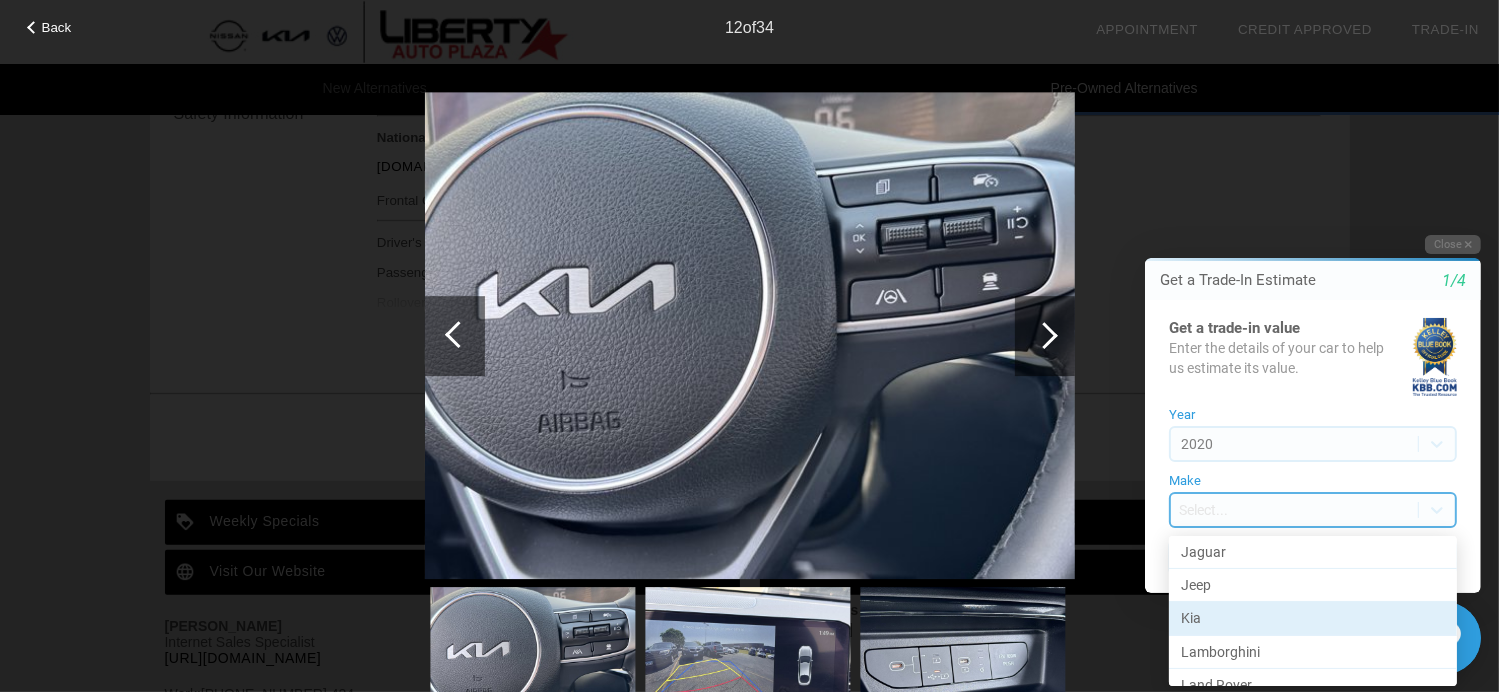 click on "Kia" at bounding box center [1312, 618] 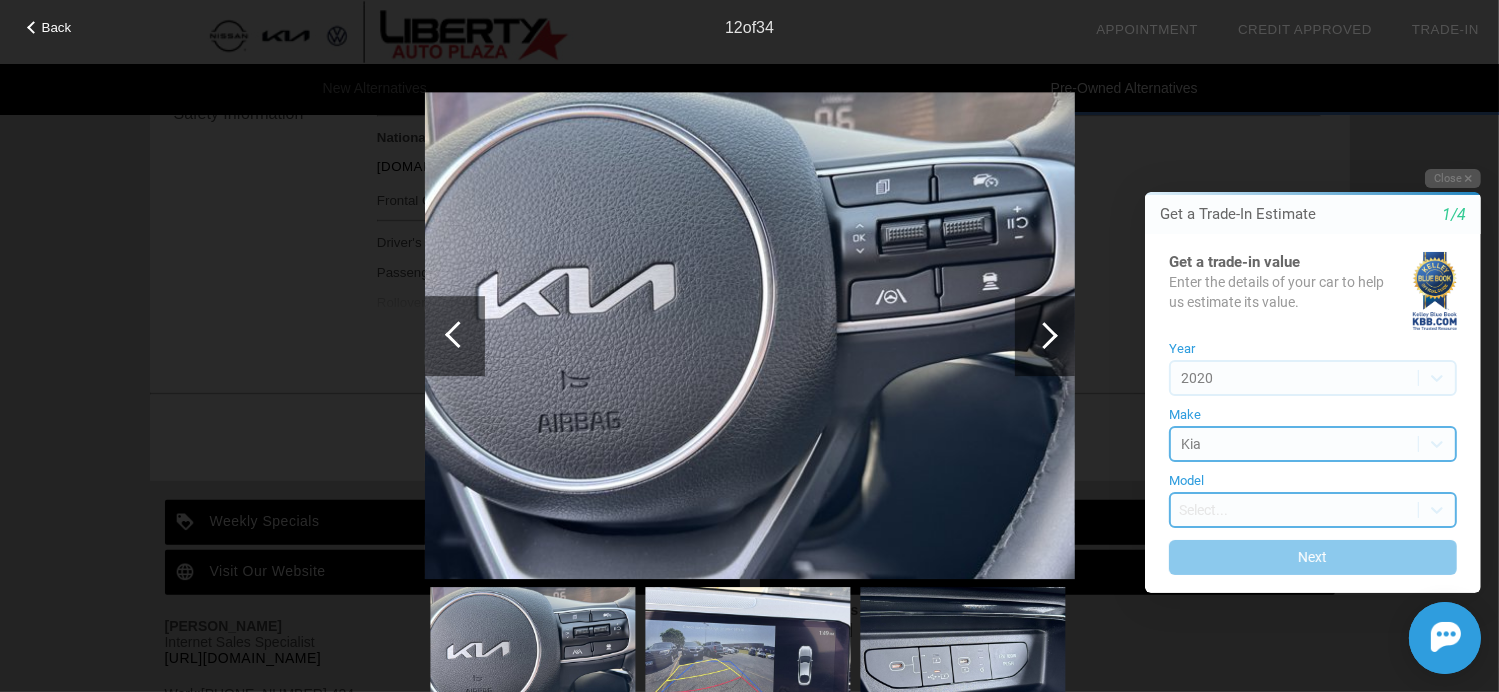 click on "Welcome! Get a Trade-In Estimate 1/4 Get a trade-in value Enter the details of your car to help us estimate its value. Year [DATE] Make Kia Model Select... Next Close Get a Trade-In Estimate 1/4 Get a trade-in value Enter the details of your car to help us estimate its value. Year [DATE] Make   option Kia, selected.     44 results available. Select is focused , press Down to open the menu,  Kia Model Select... Next Chat Assistance Initial Toast" at bounding box center [1300, 151] 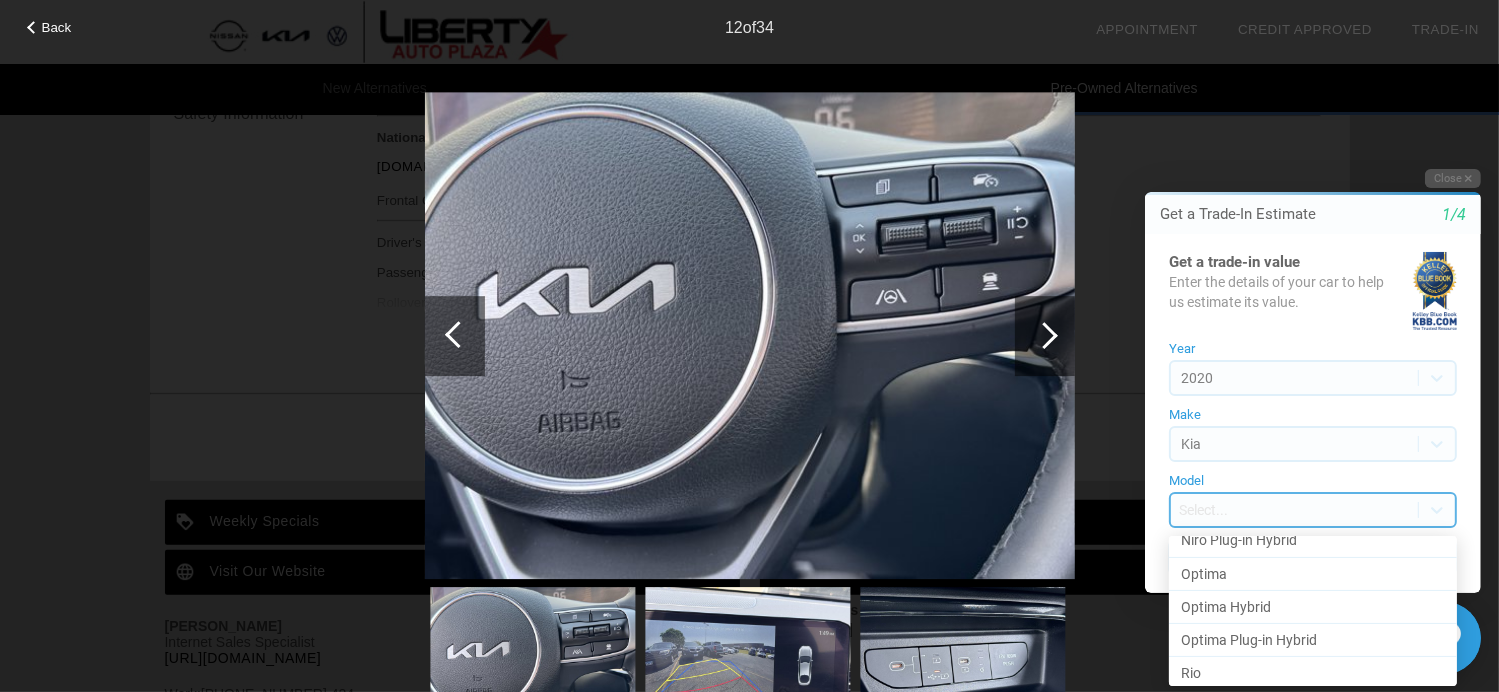 scroll, scrollTop: 200, scrollLeft: 0, axis: vertical 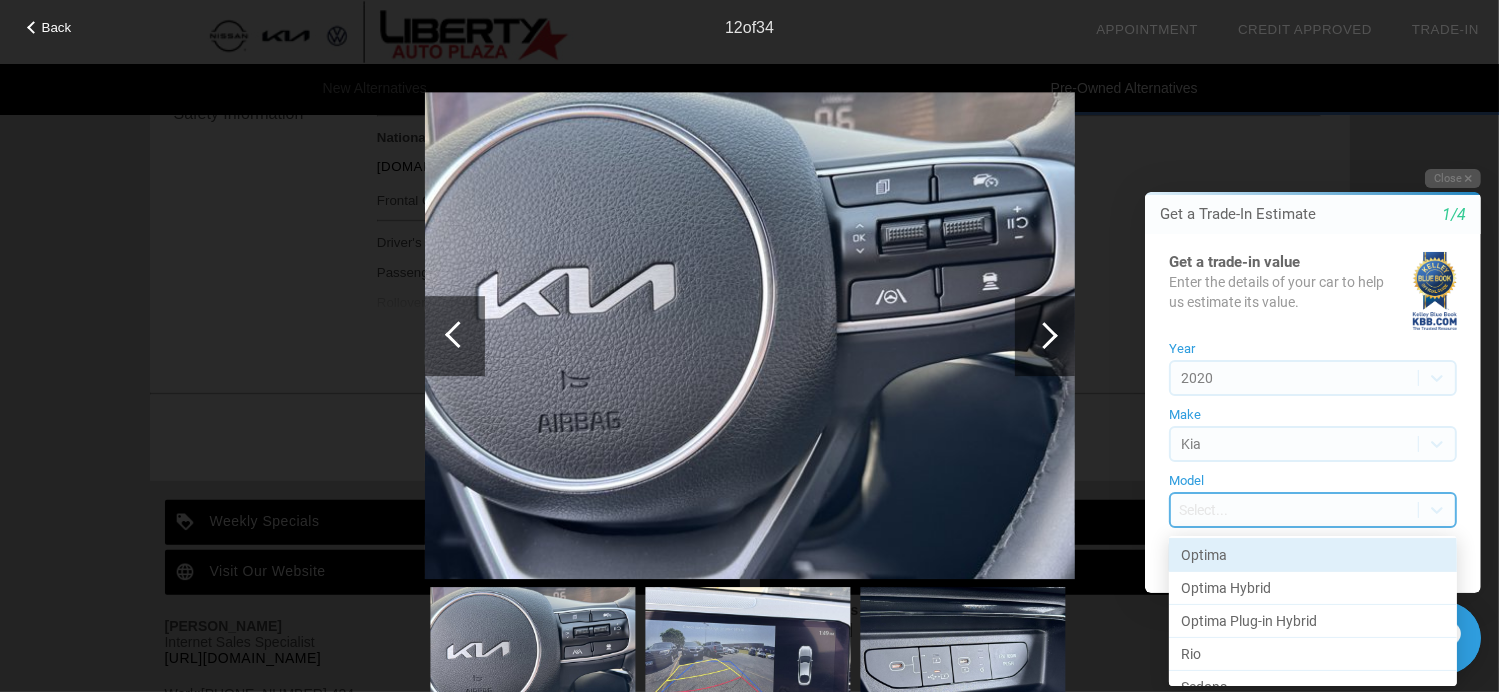 click on "Optima" at bounding box center (1312, 555) 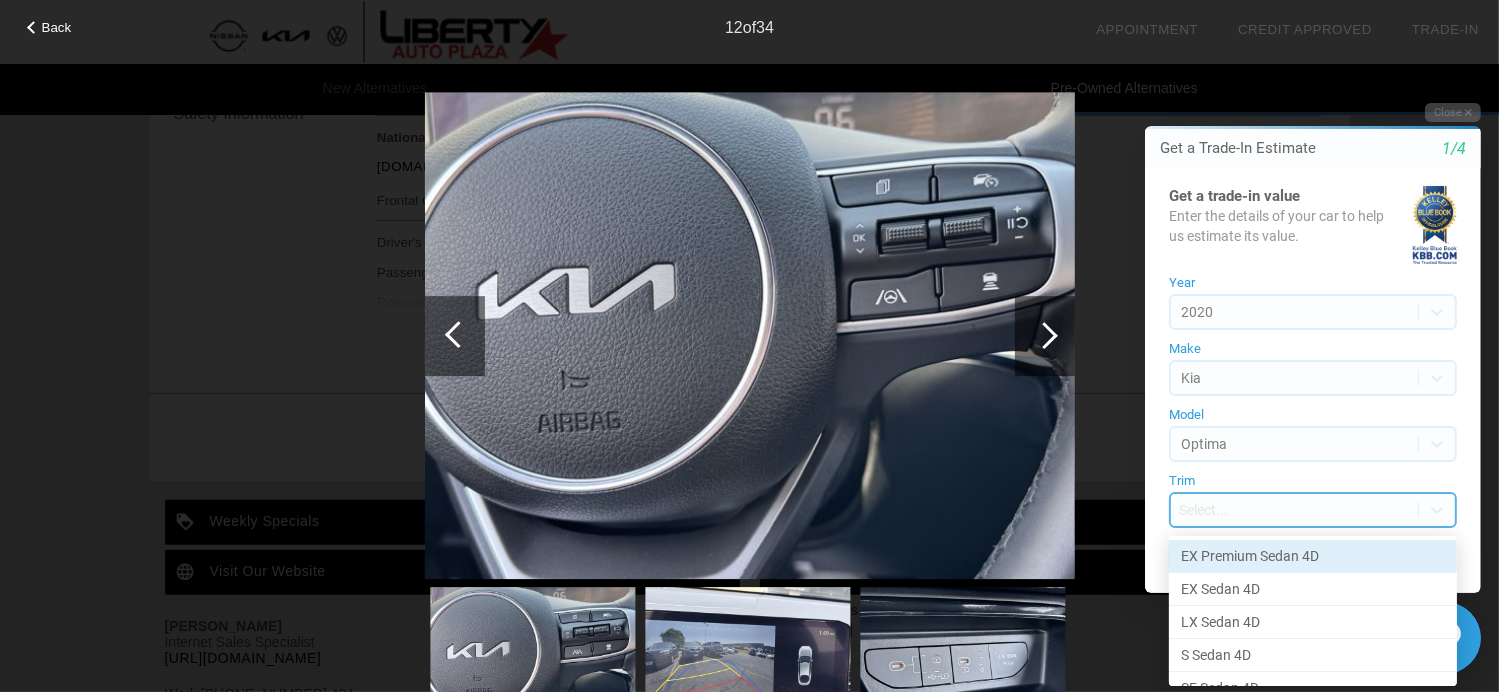 click on "Welcome! Get a Trade-In Estimate 1/4 Get a trade-in value Enter the details of your car to help us estimate its value. Year [DATE] Make Kia Model Optima Trim Select... Next Close Get a Trade-In Estimate 1/4 Get a trade-in value Enter the details of your car to help us estimate its value. Year [DATE] Make Kia Model Optima Trim      option EX Premium Sedan 4D focused, 1 of 6. 6 results available. Use Up and Down to choose options, press Enter to select the currently focused option, press Escape to exit the menu, press Tab to select the option and exit the menu. Select... Next Chat Assistance Initial Toast EX Premium Sedan 4D EX Sedan 4D LX Sedan 4D S Sedan 4D SE Sedan 4D SX Sedan 4D" at bounding box center (1300, 85) 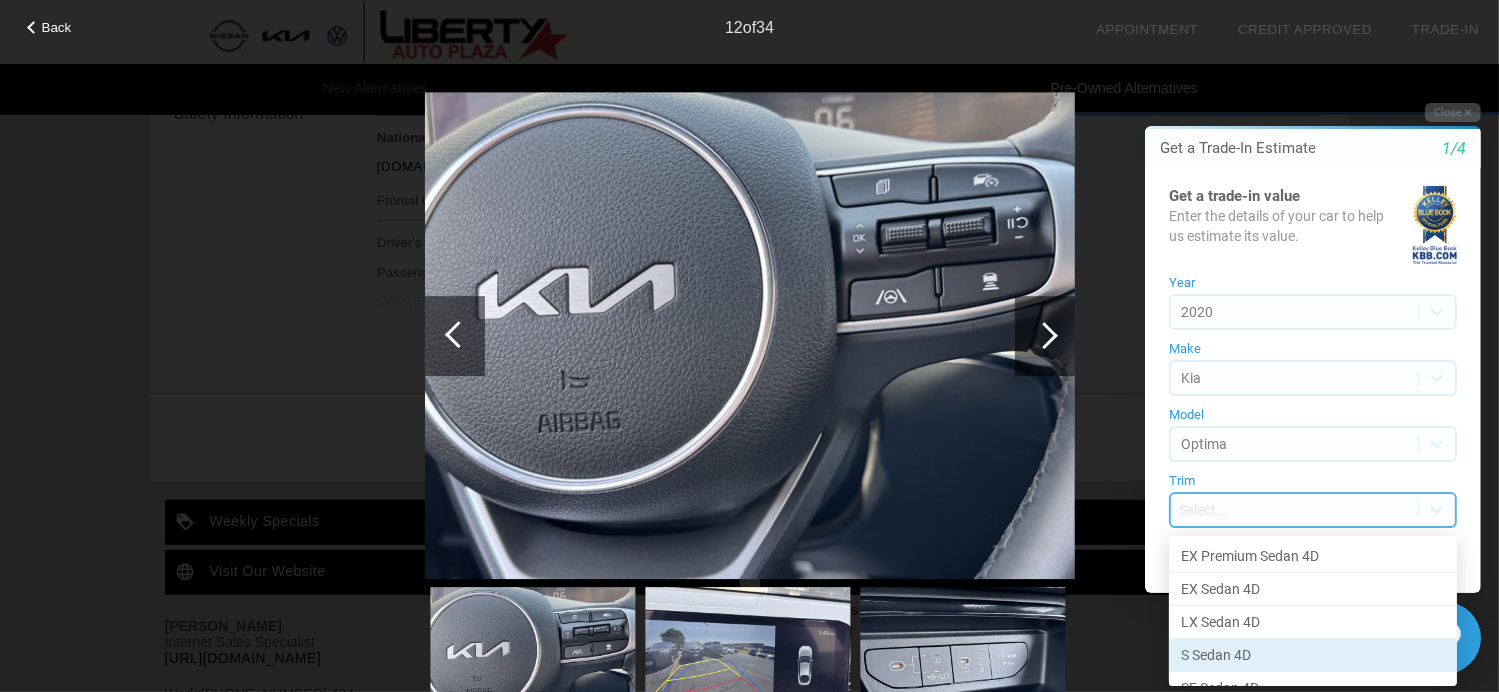 scroll, scrollTop: 40, scrollLeft: 0, axis: vertical 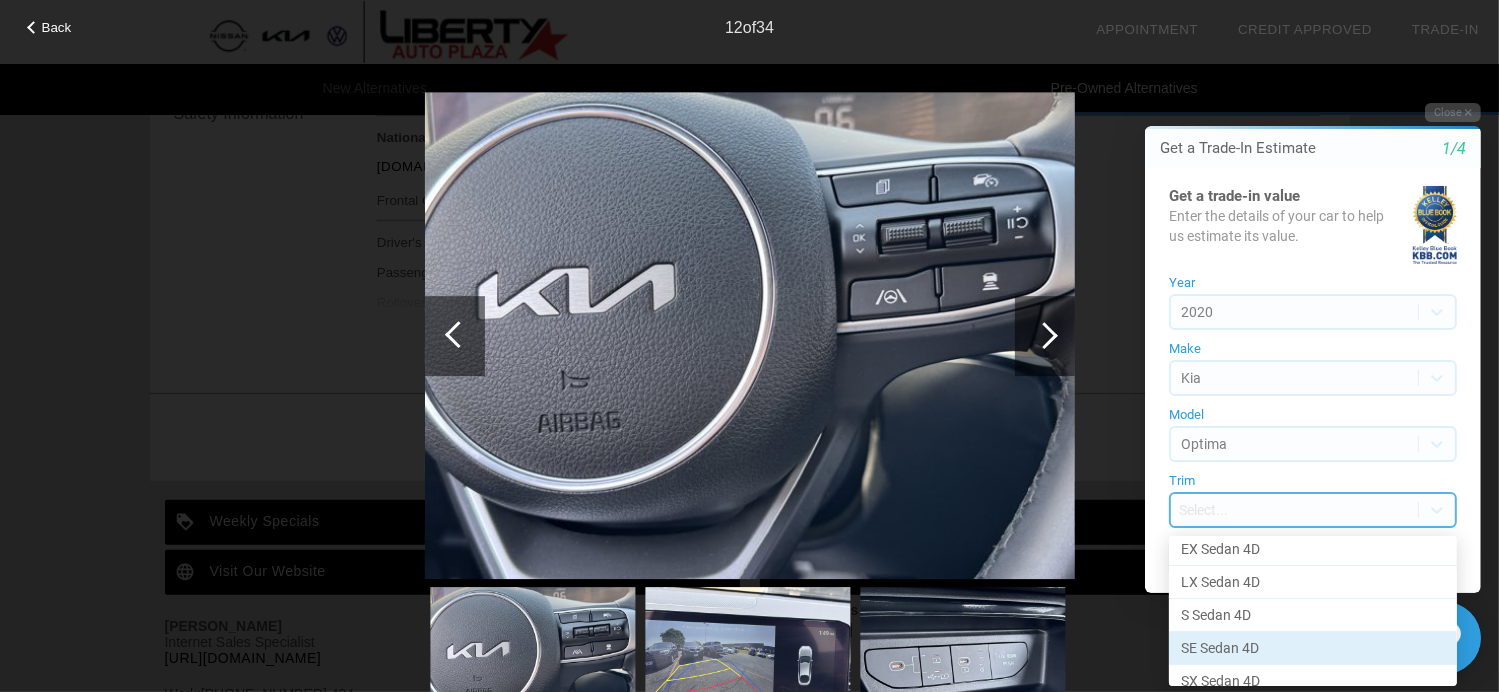 click on "SE Sedan 4D" at bounding box center (1312, 648) 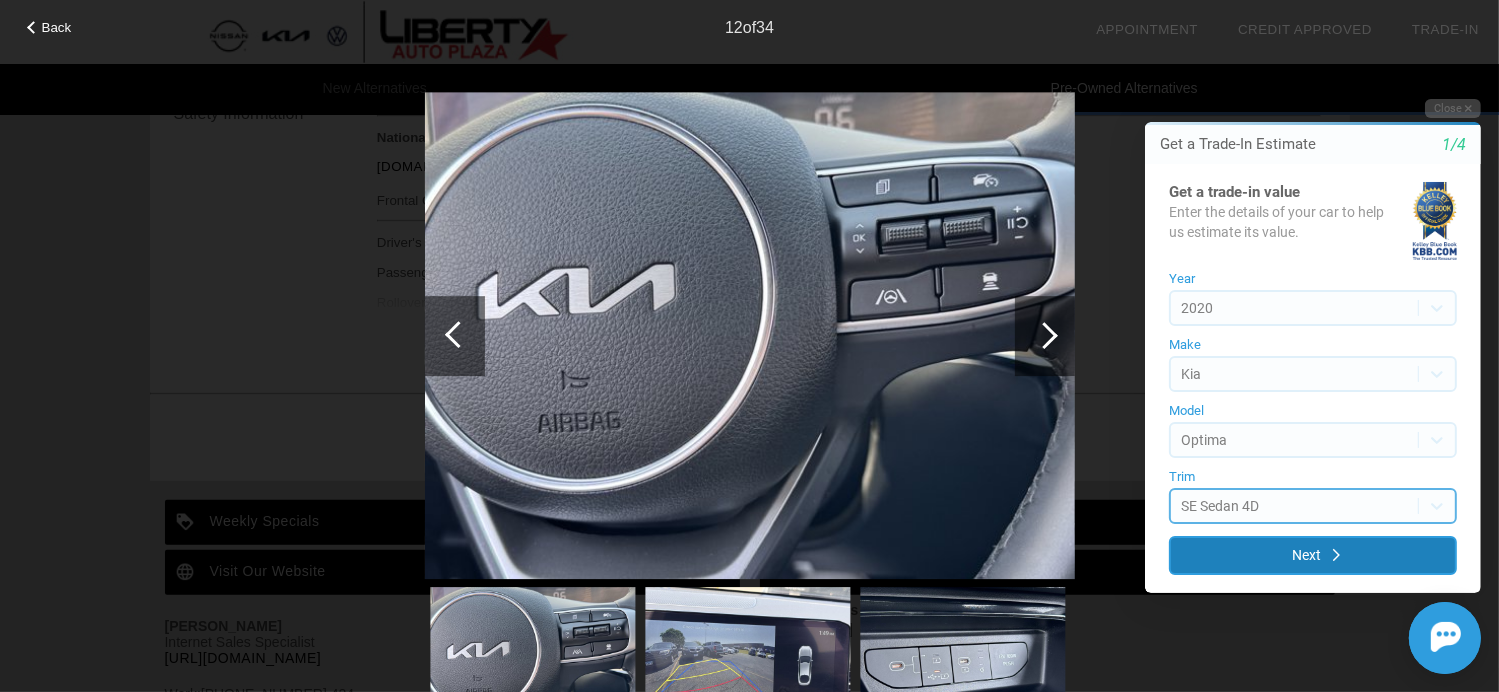 click on "Next" at bounding box center [1312, 554] 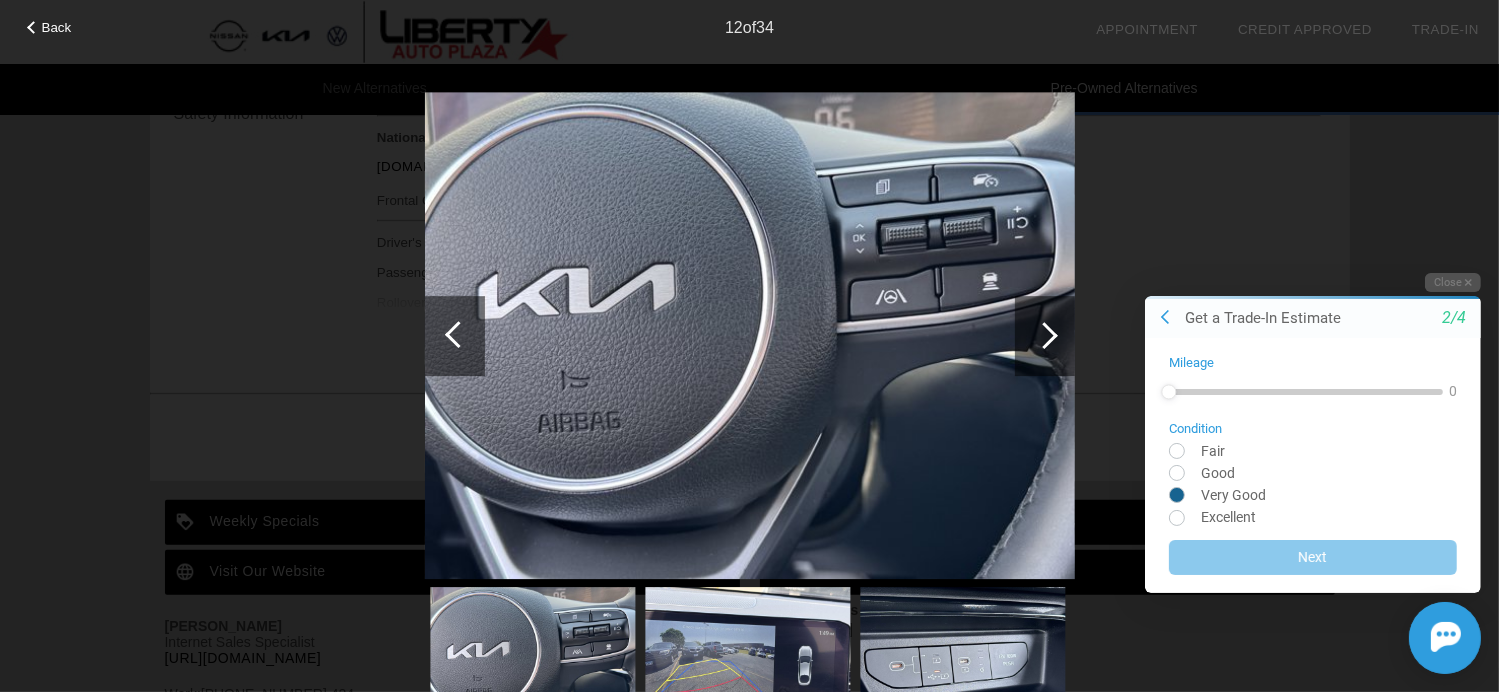 click at bounding box center (1312, 493) 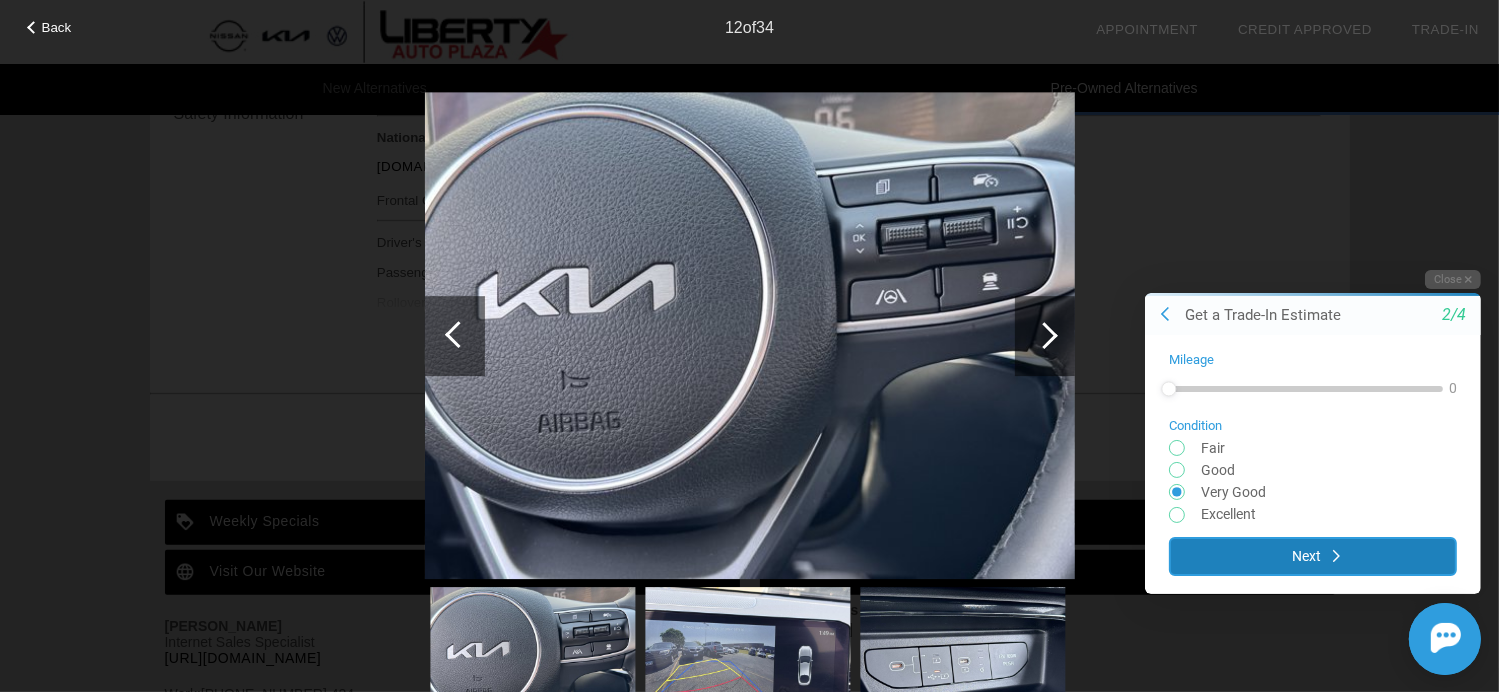 click on "Next" at bounding box center (1312, 555) 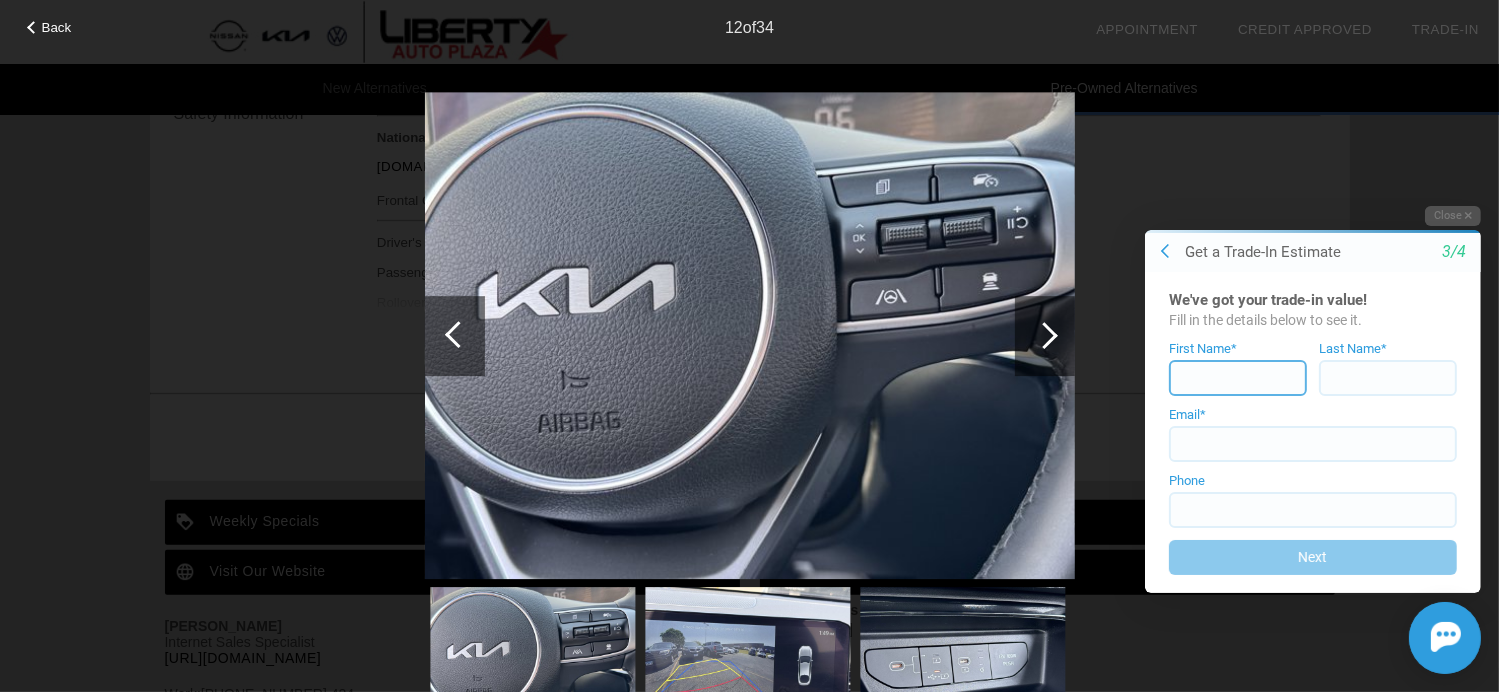 click at bounding box center (1237, 377) 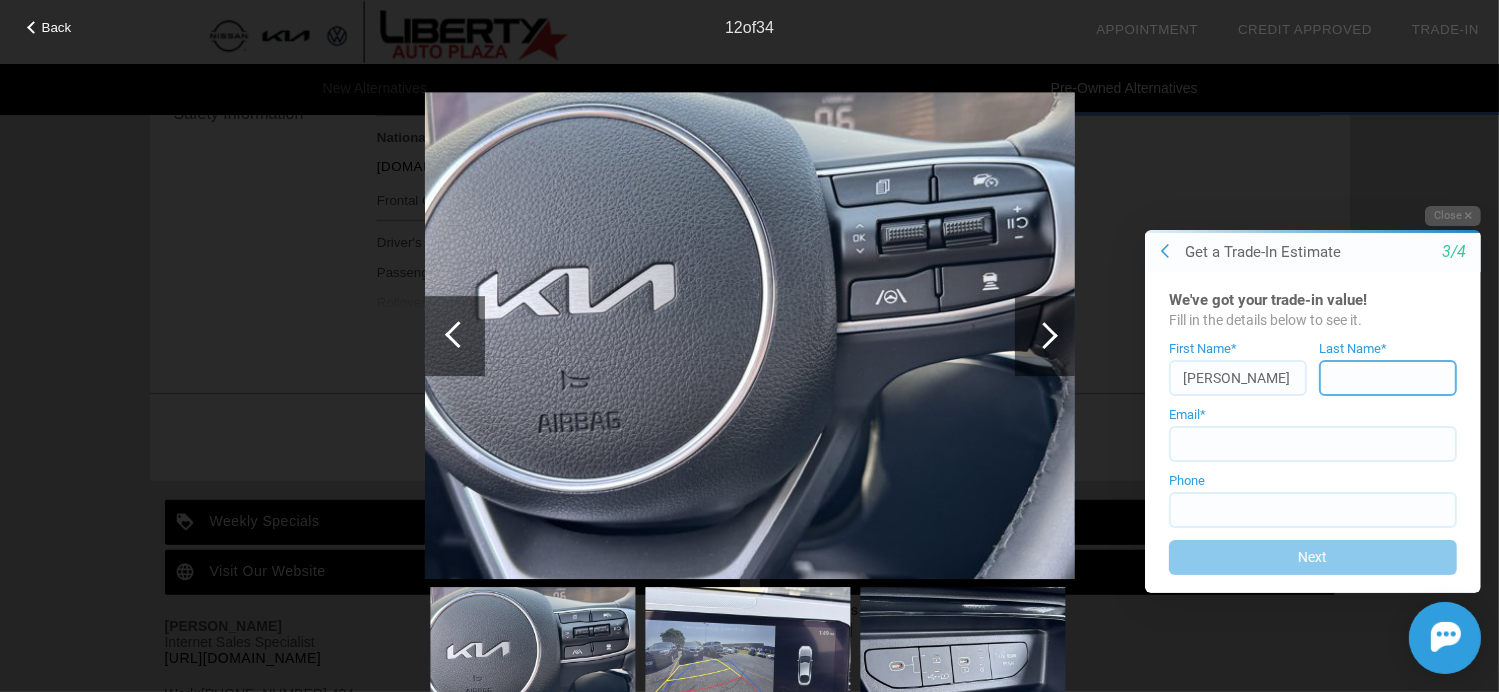type on "[PERSON_NAME]" 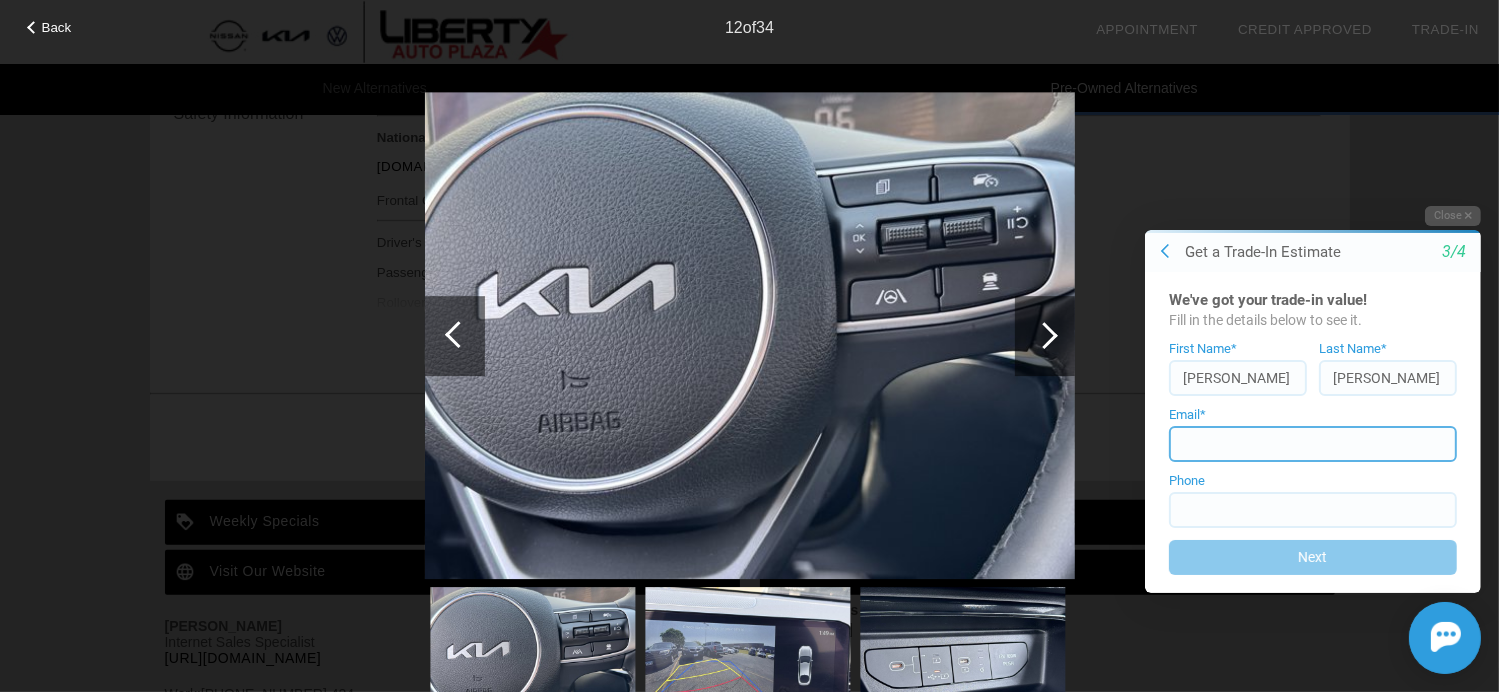 type on "[EMAIL_ADDRESS][DOMAIN_NAME]" 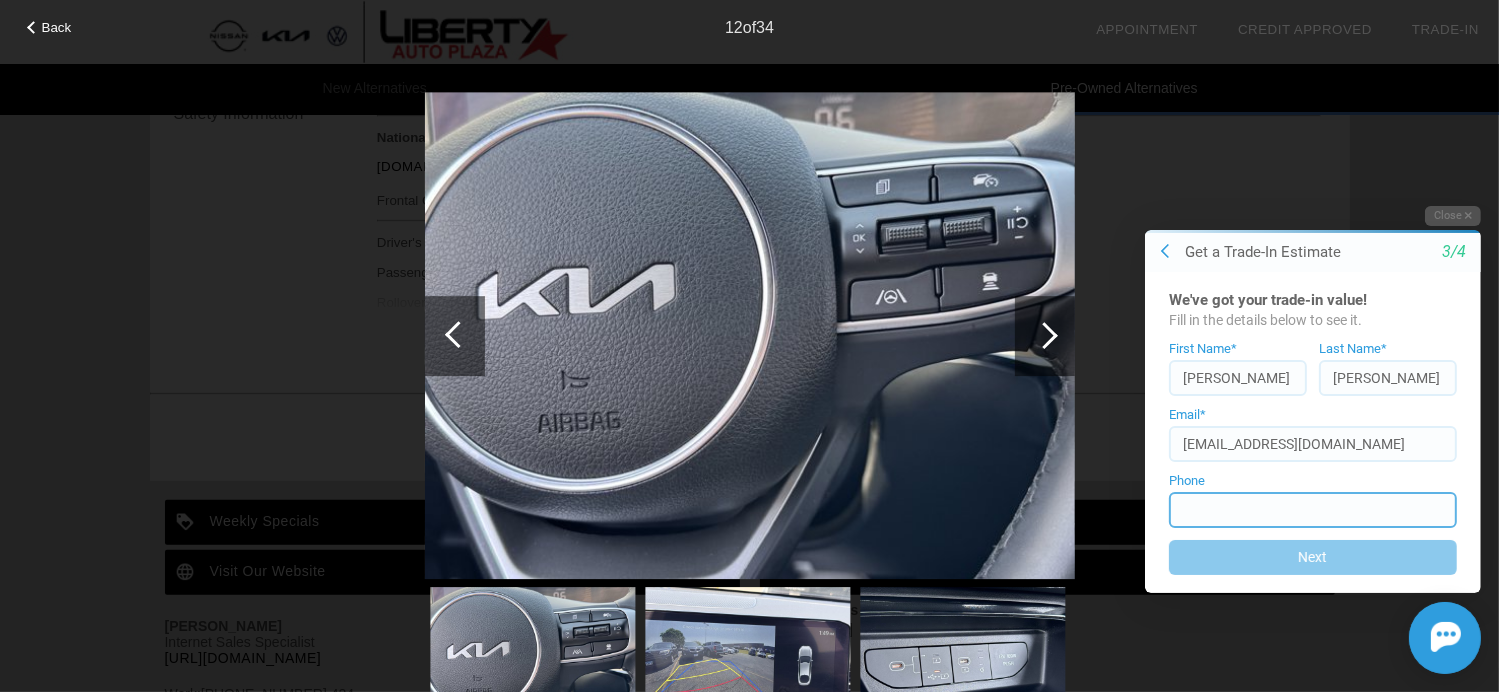 type on "[PHONE_NUMBER]" 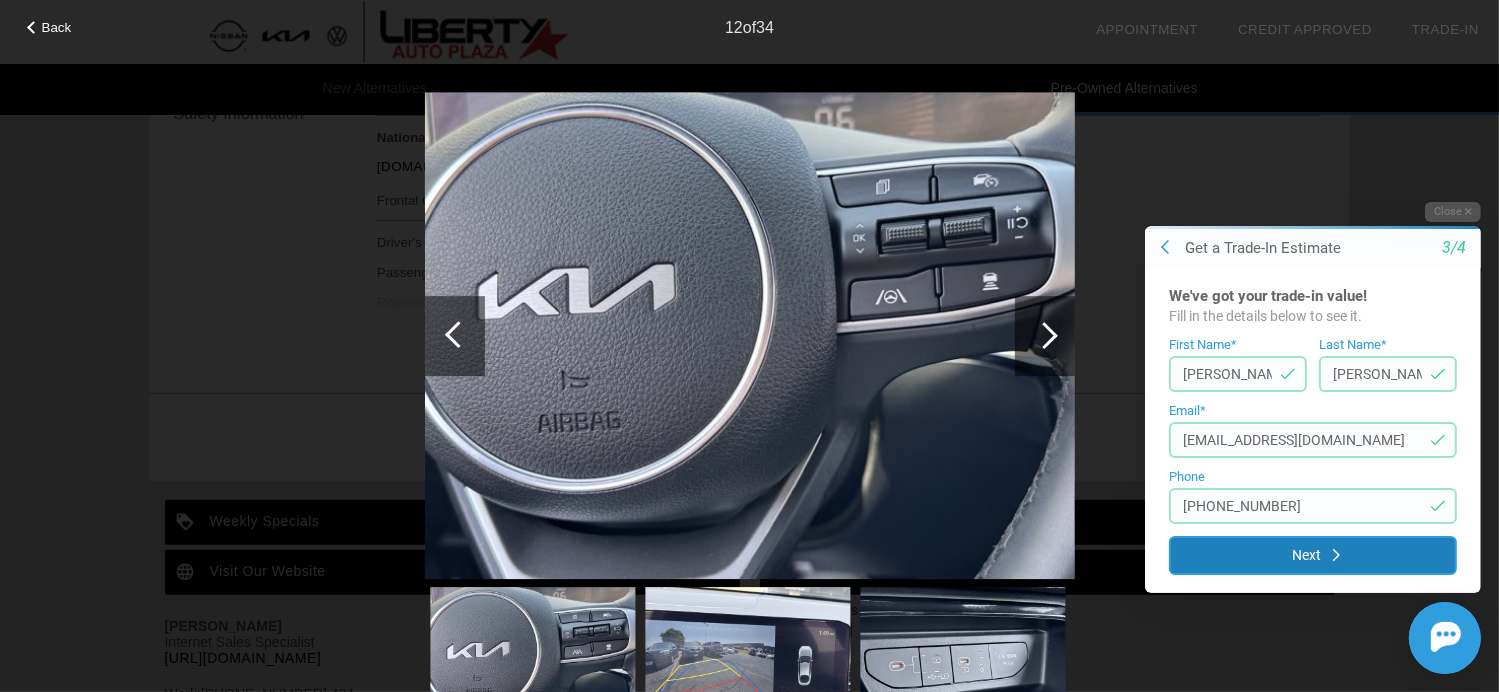 click on "Next" at bounding box center (1312, 555) 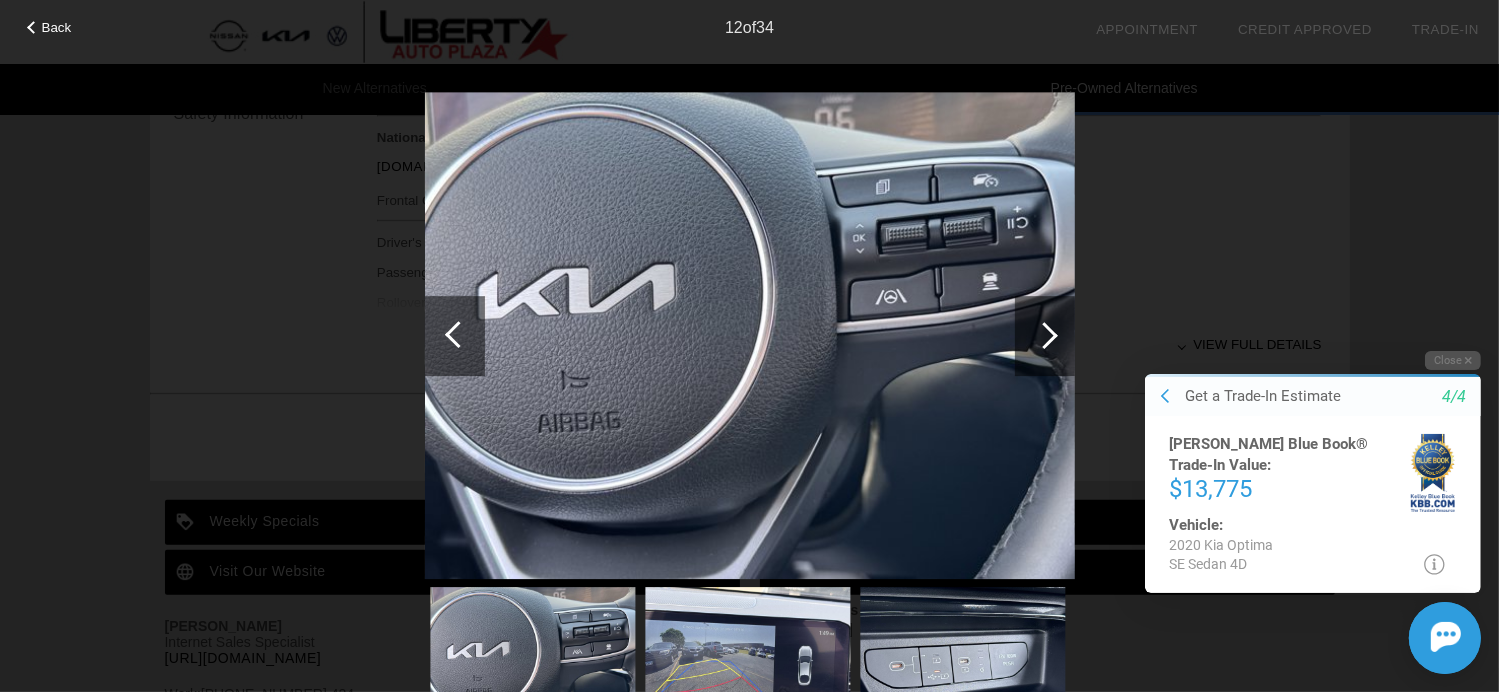 click at bounding box center [458, 334] 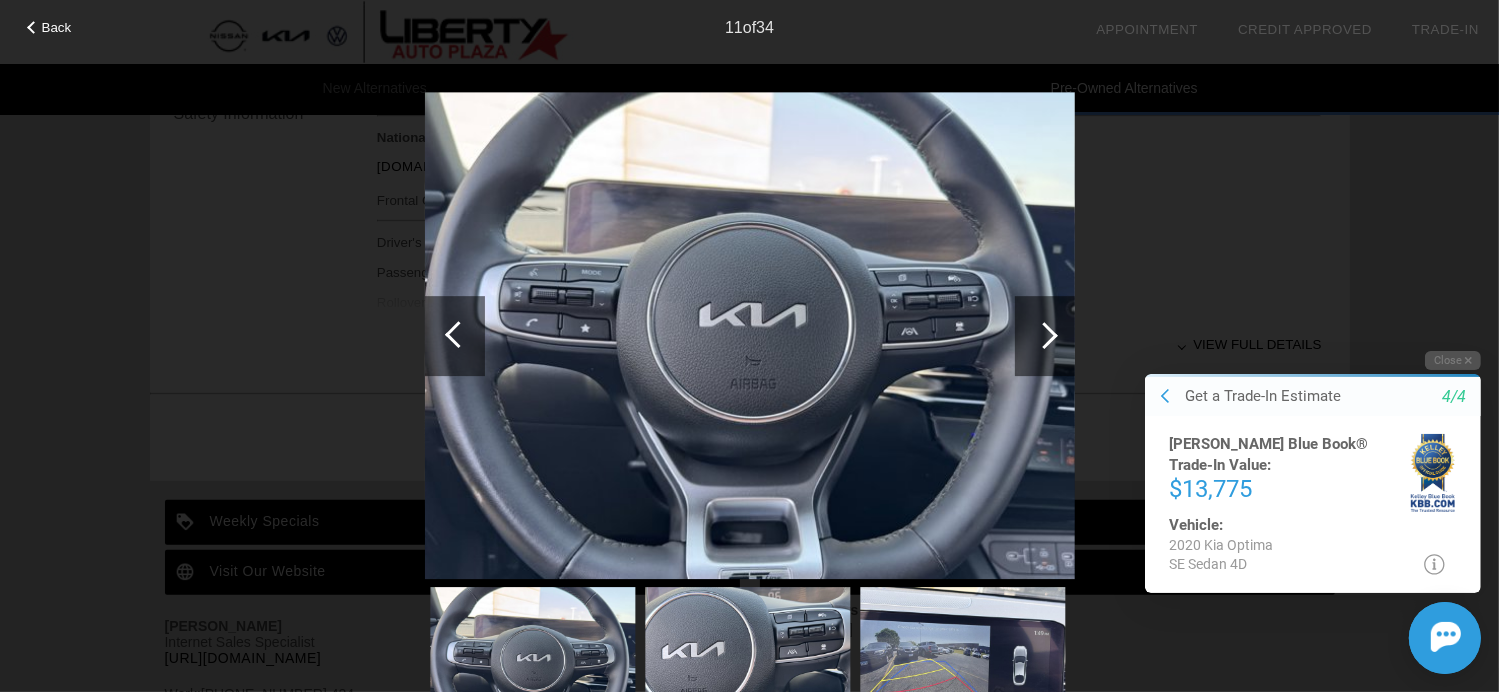click at bounding box center [458, 334] 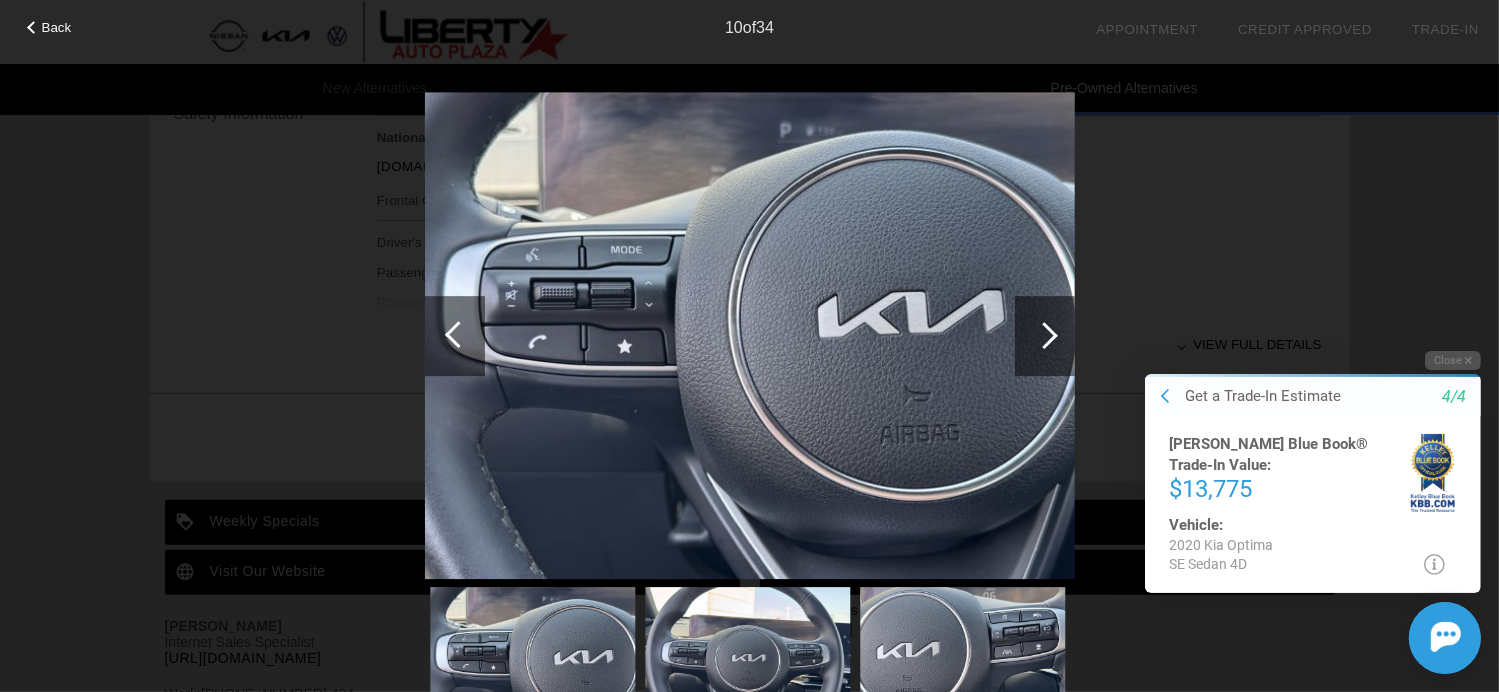 click at bounding box center [1044, 335] 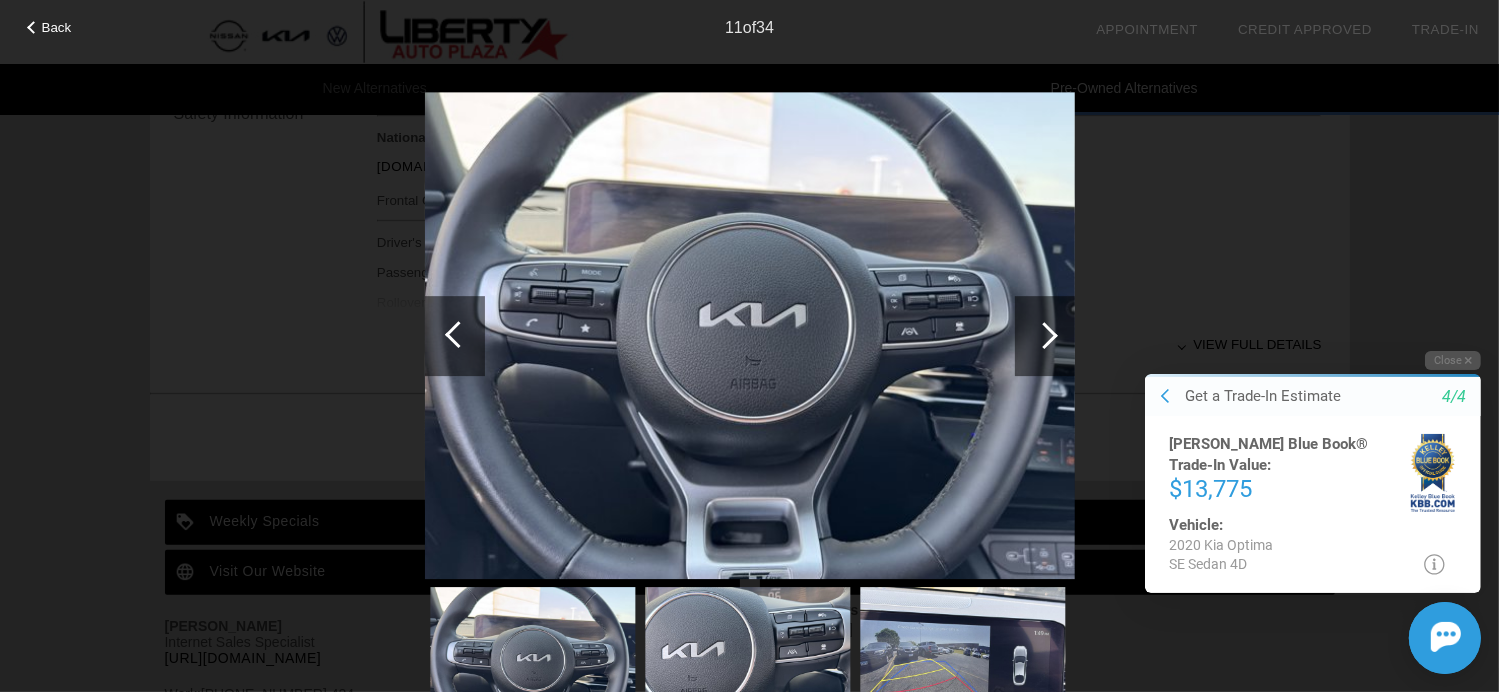 click at bounding box center [1045, 336] 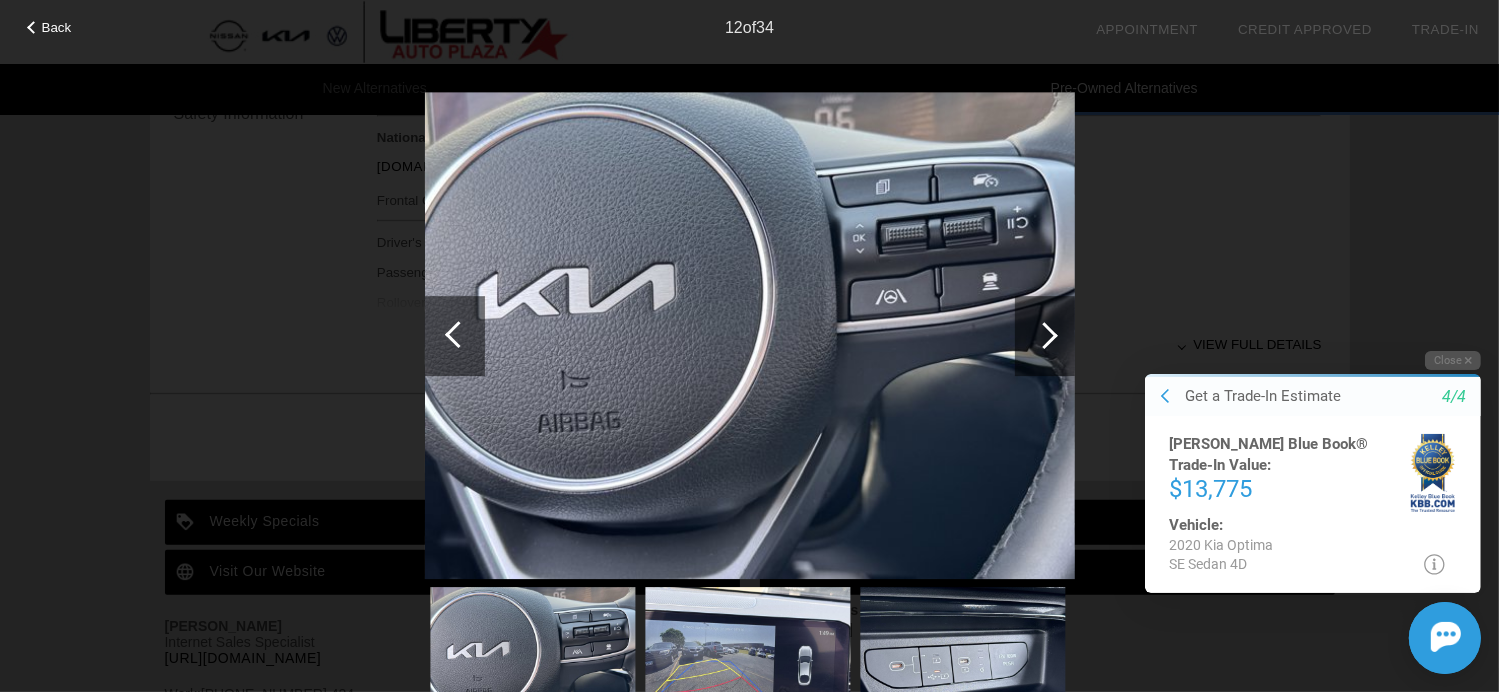 click at bounding box center [1044, 335] 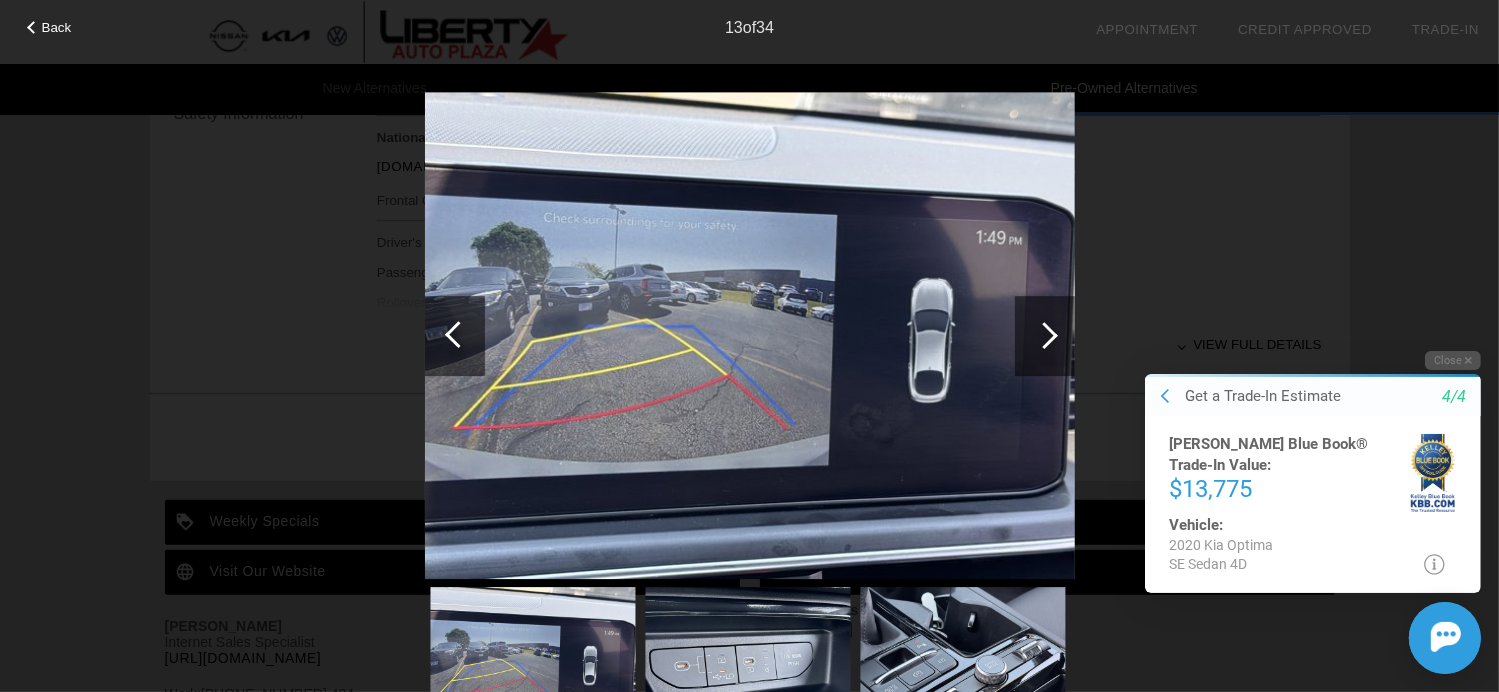 click at bounding box center [1044, 335] 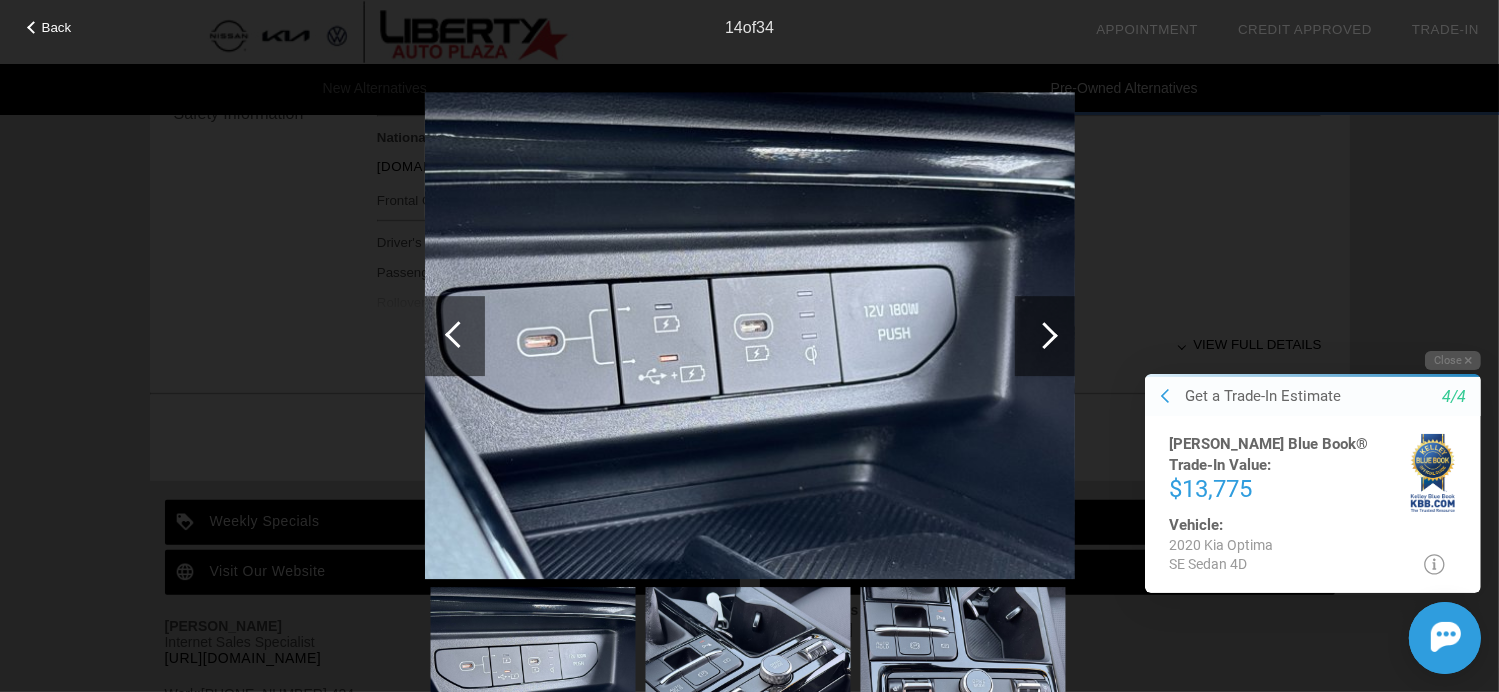 click at bounding box center (1044, 335) 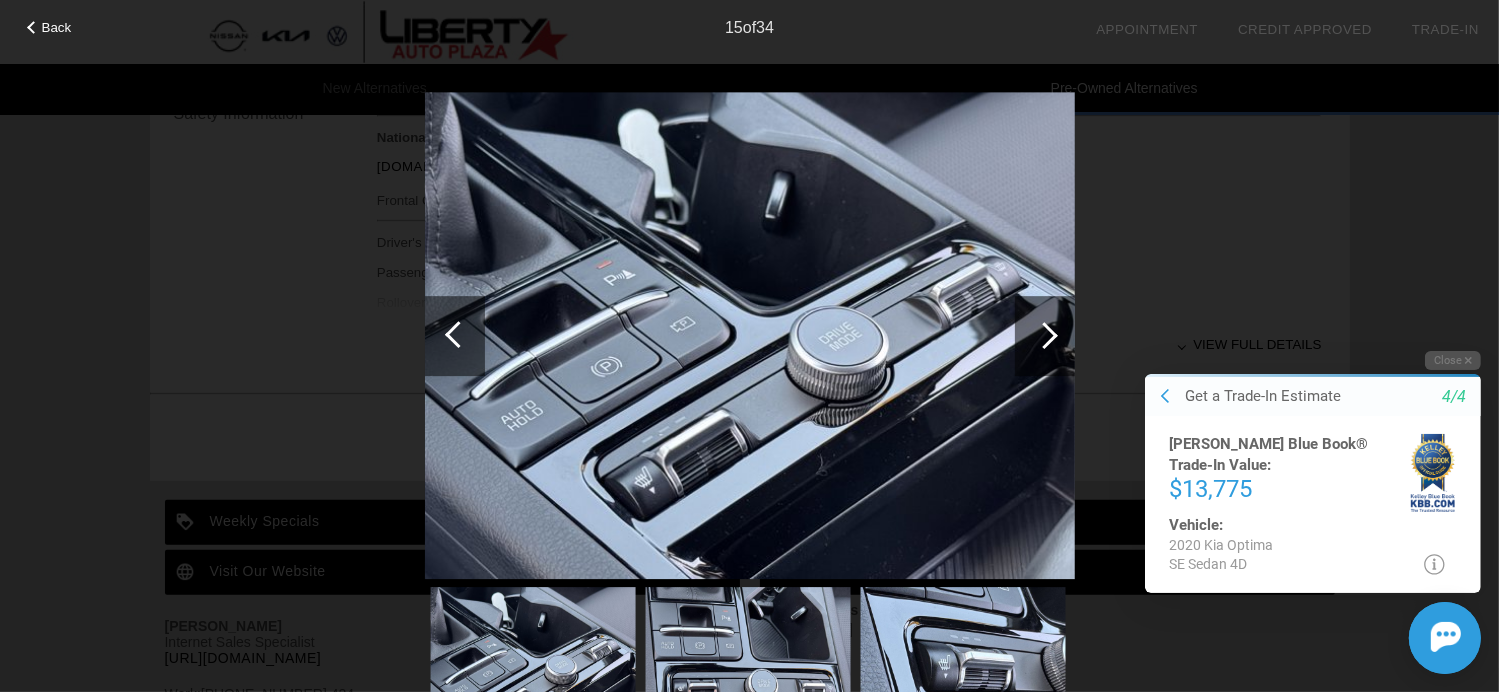 click at bounding box center (455, 336) 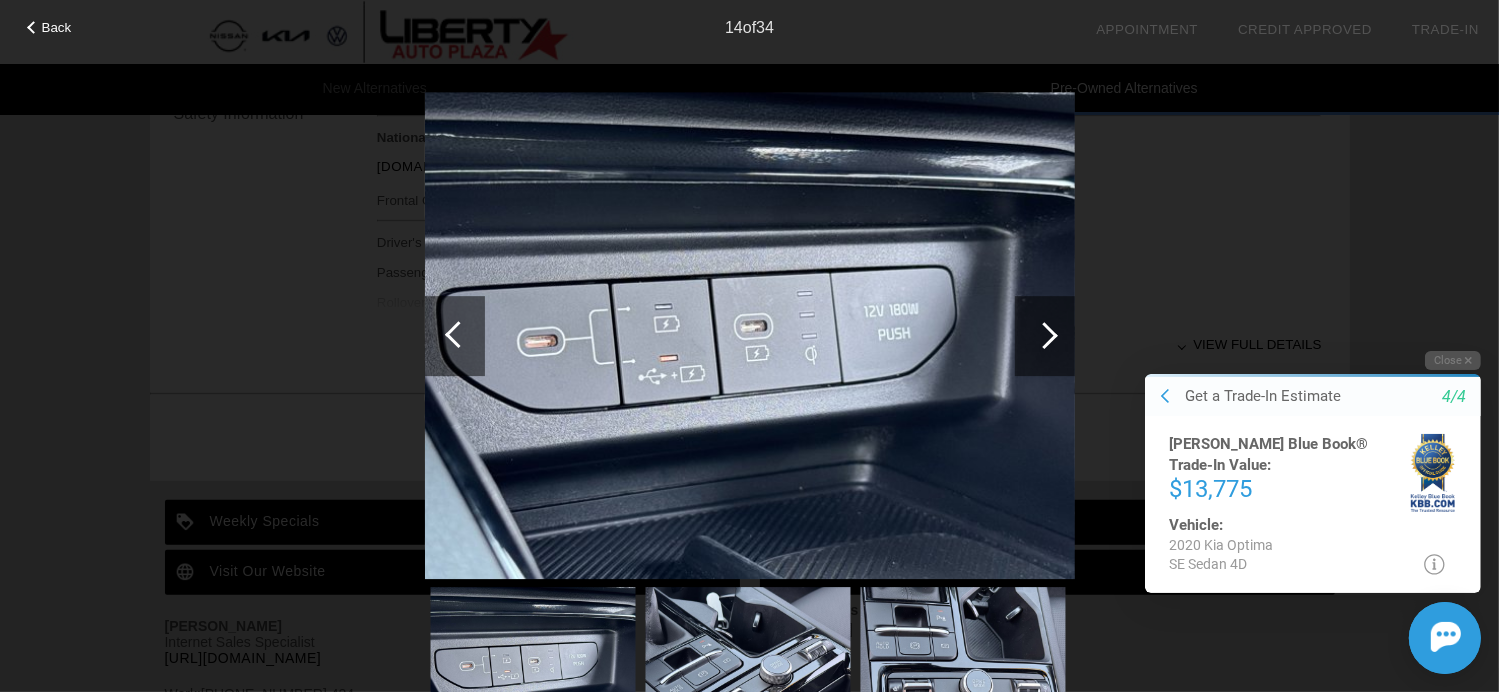 click at bounding box center [455, 336] 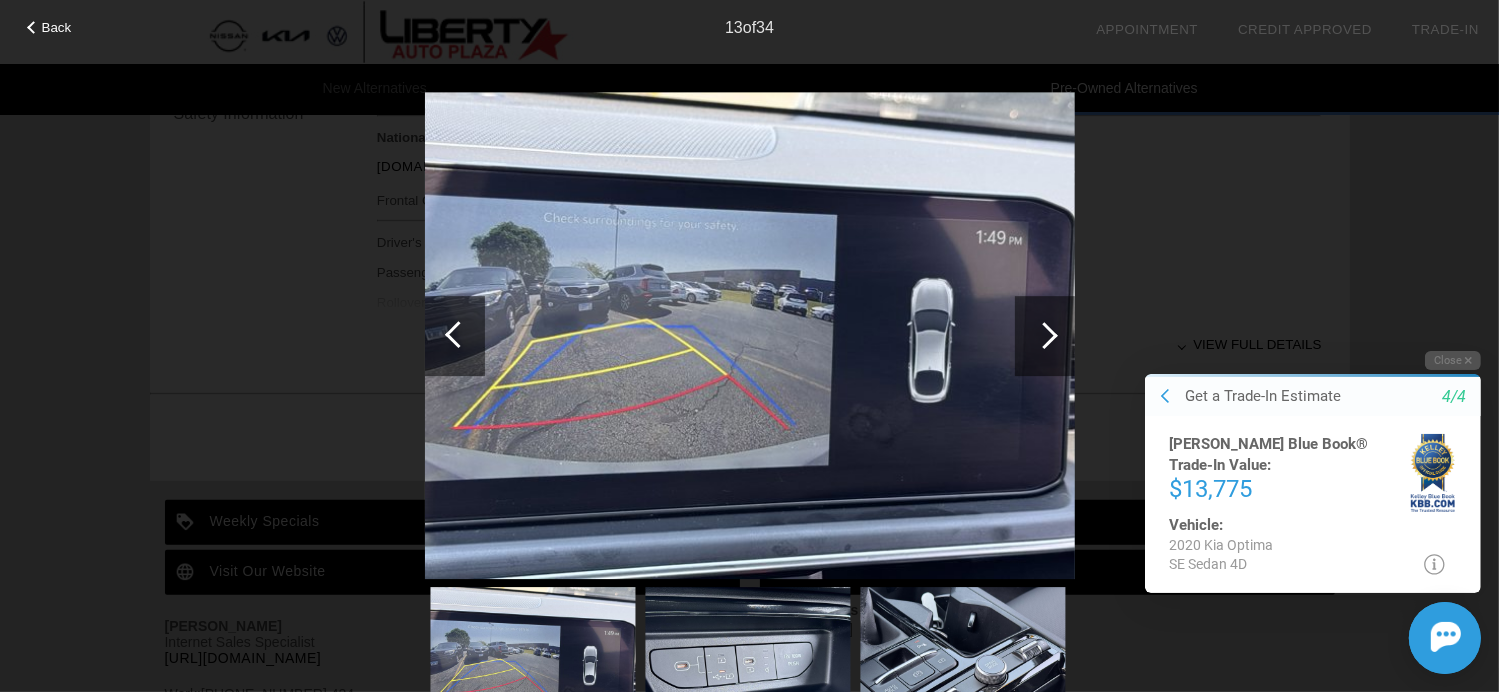 click at bounding box center (455, 336) 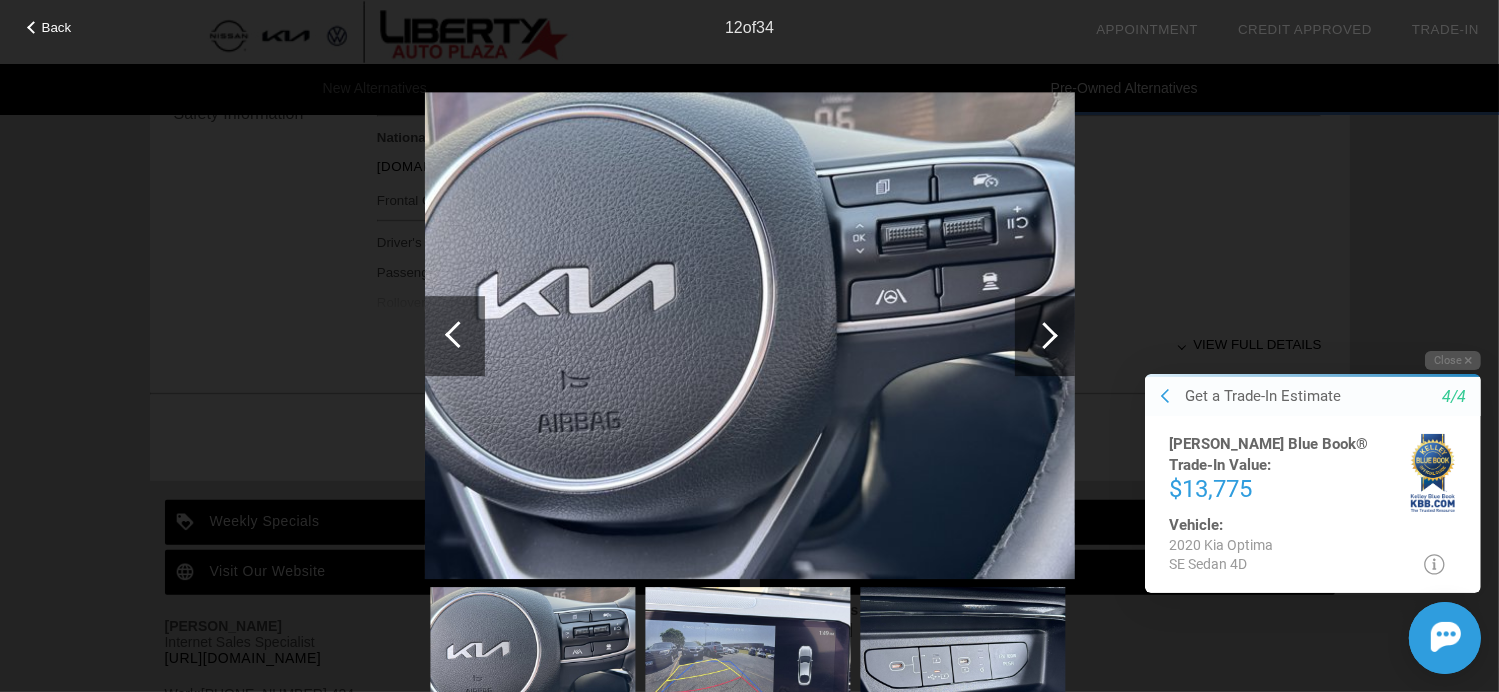click at bounding box center (455, 336) 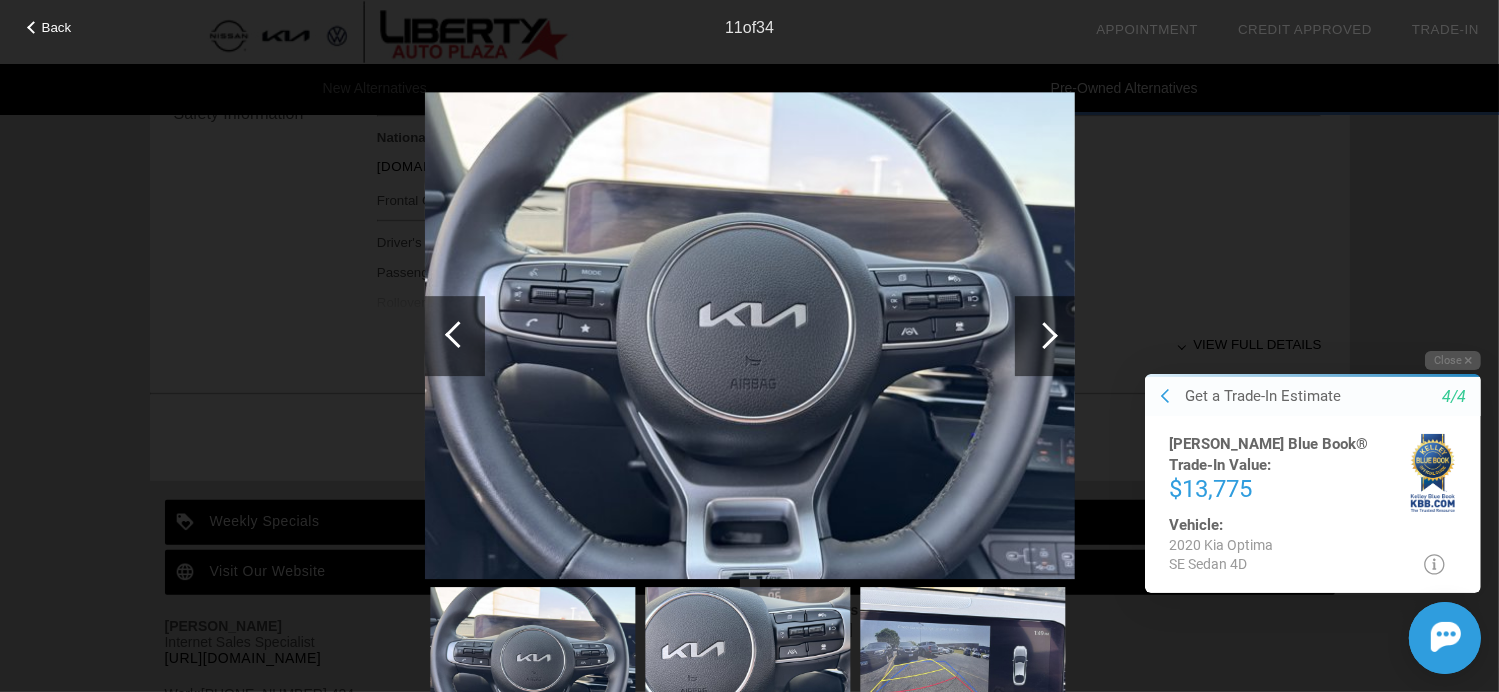 click at bounding box center [455, 336] 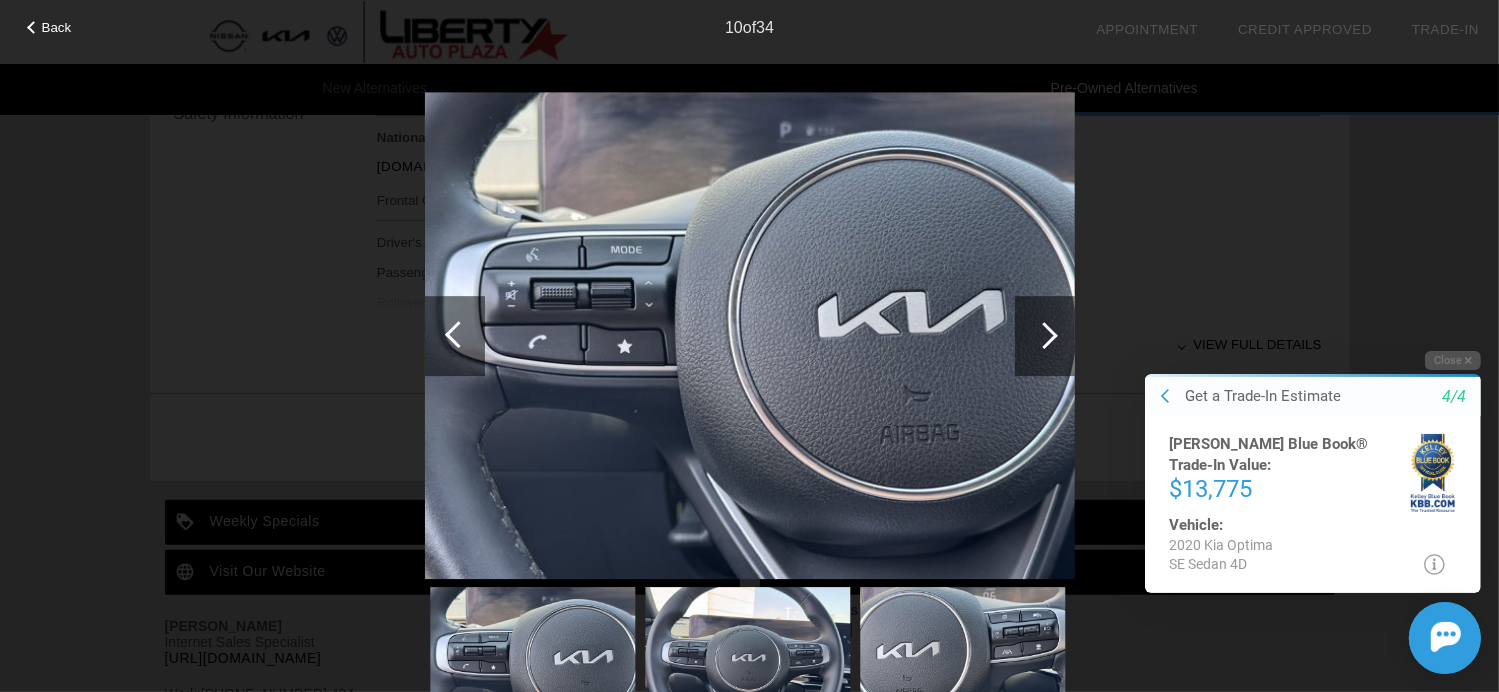 click at bounding box center (455, 336) 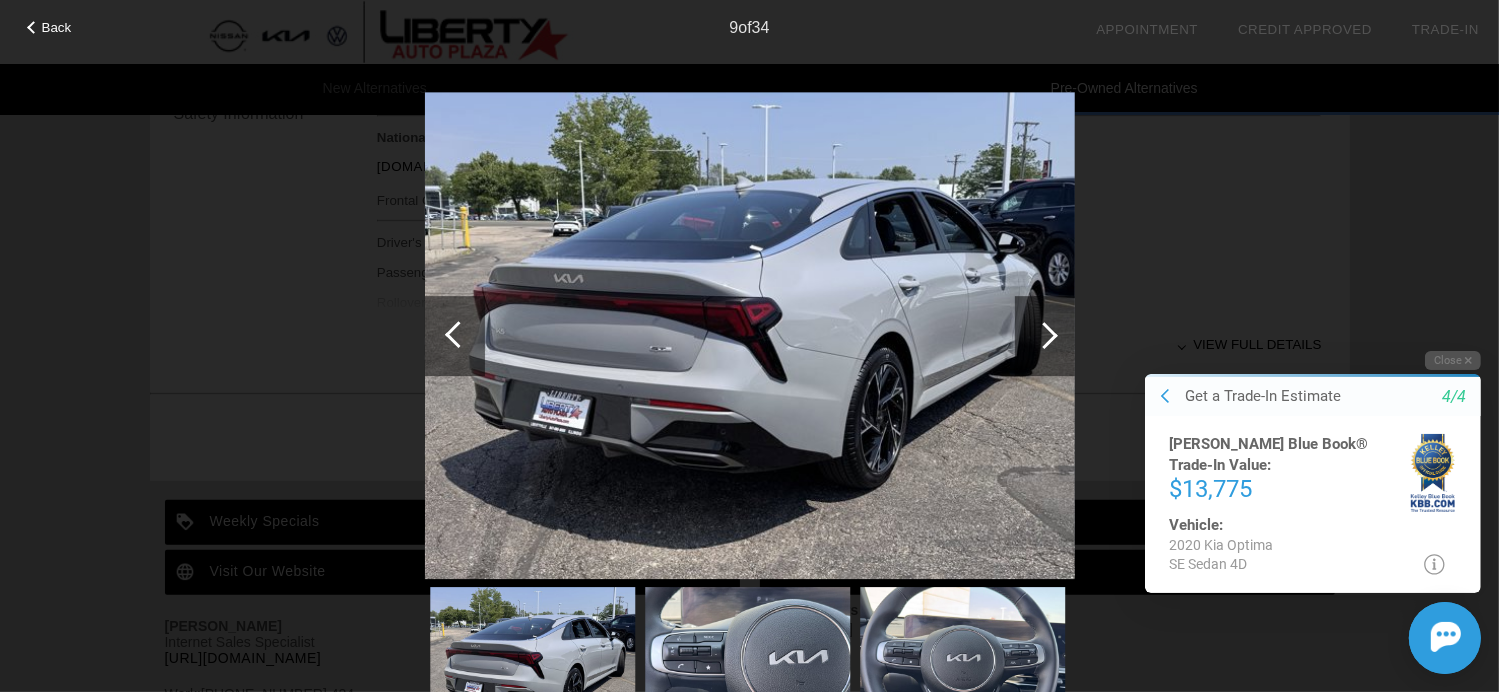 click at bounding box center (455, 336) 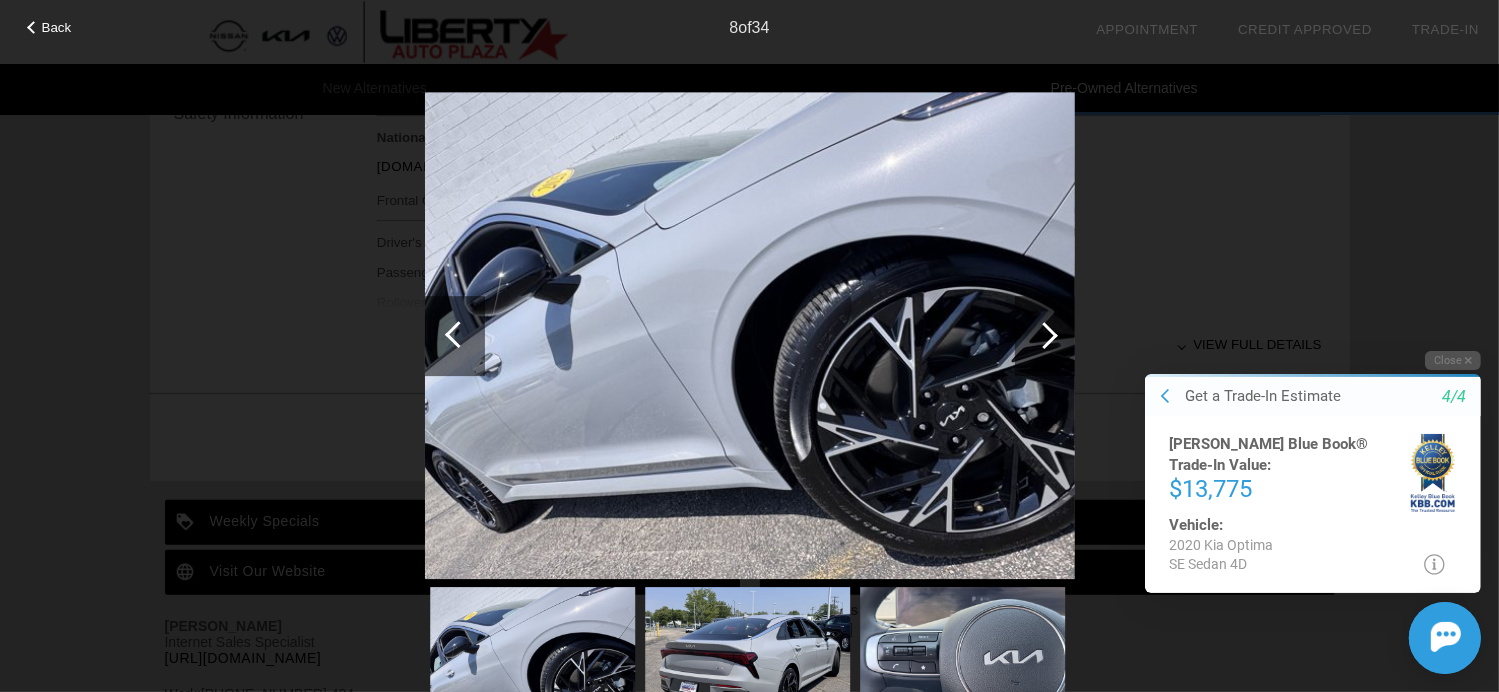 click at bounding box center [455, 336] 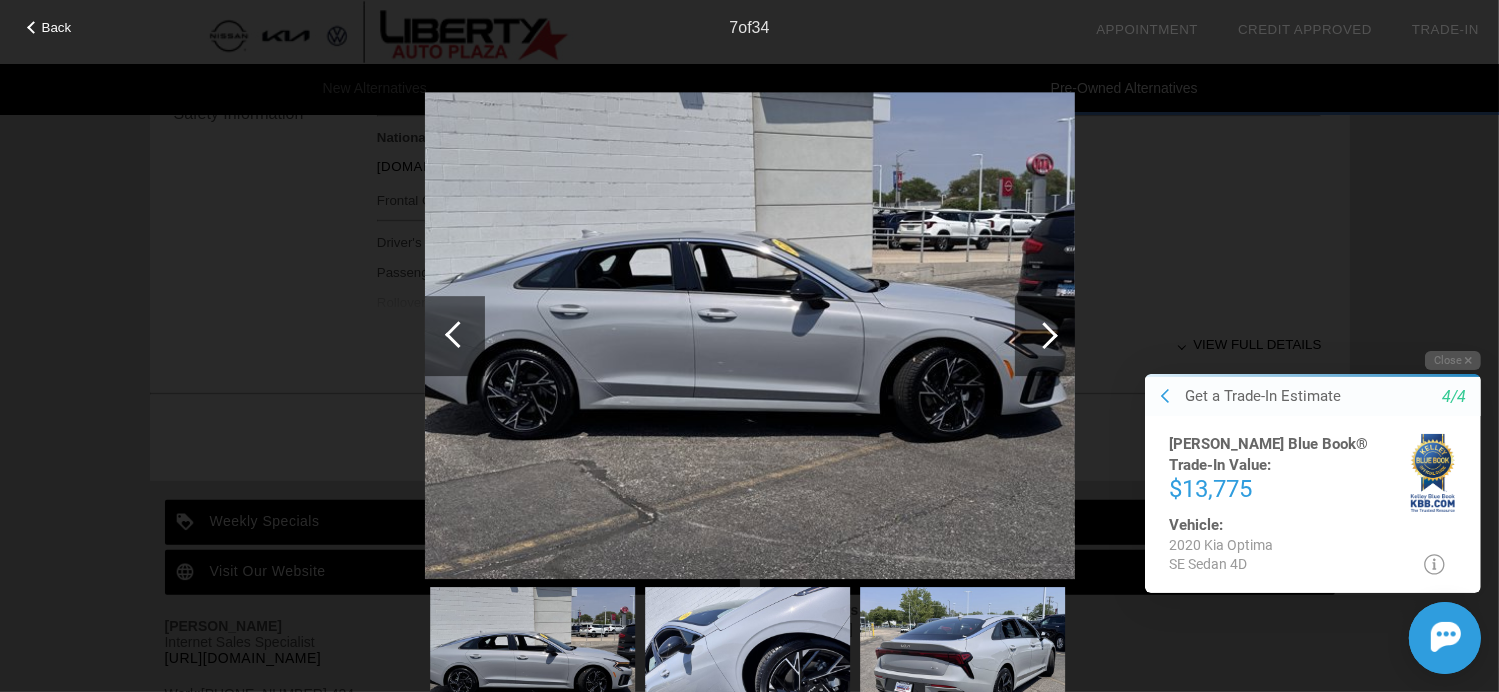 click at bounding box center (455, 336) 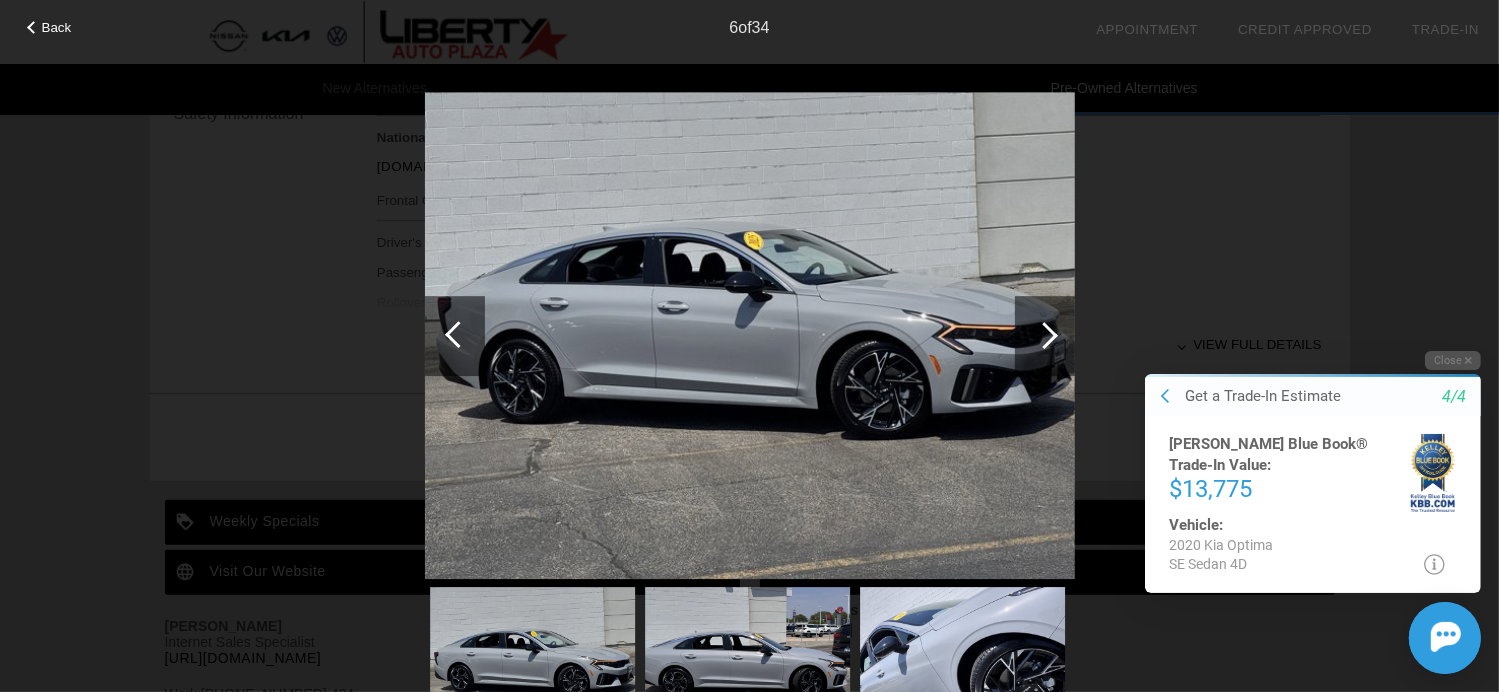 click at bounding box center (455, 336) 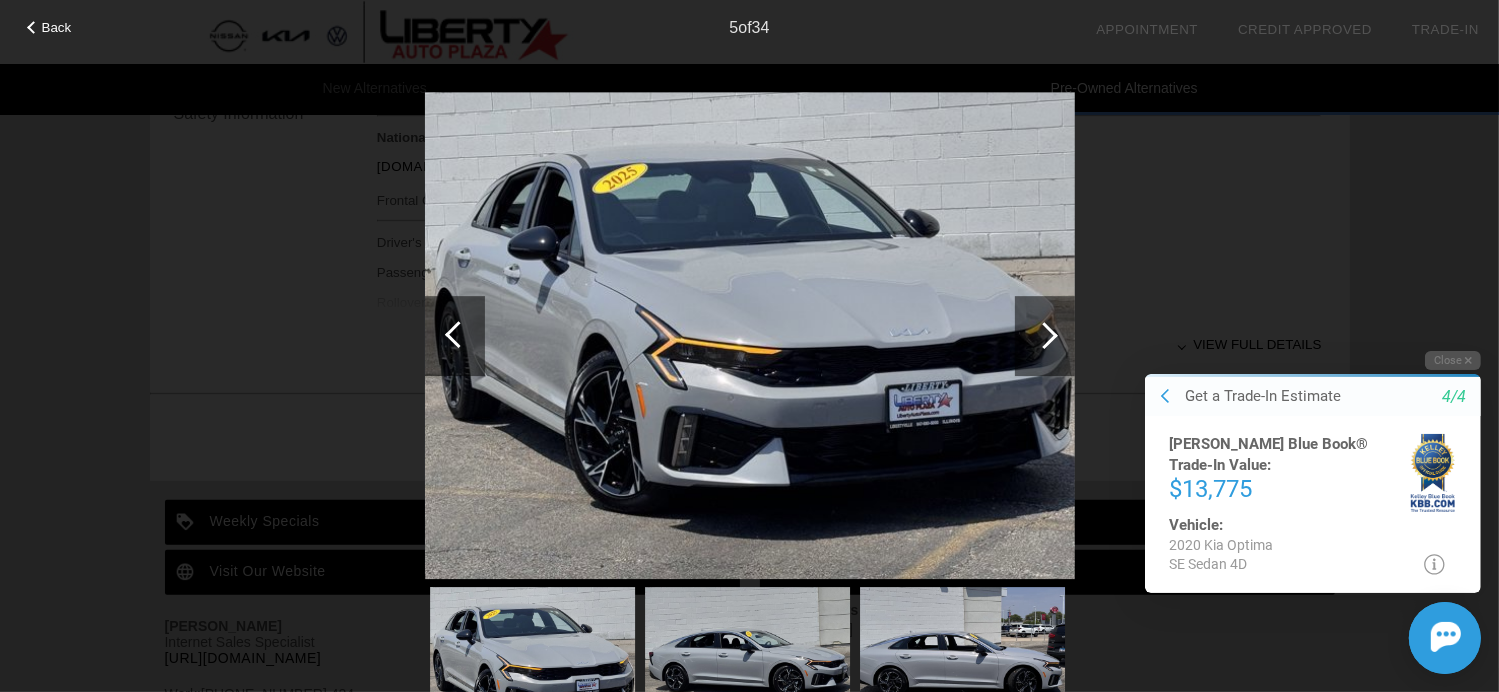 click at bounding box center [455, 336] 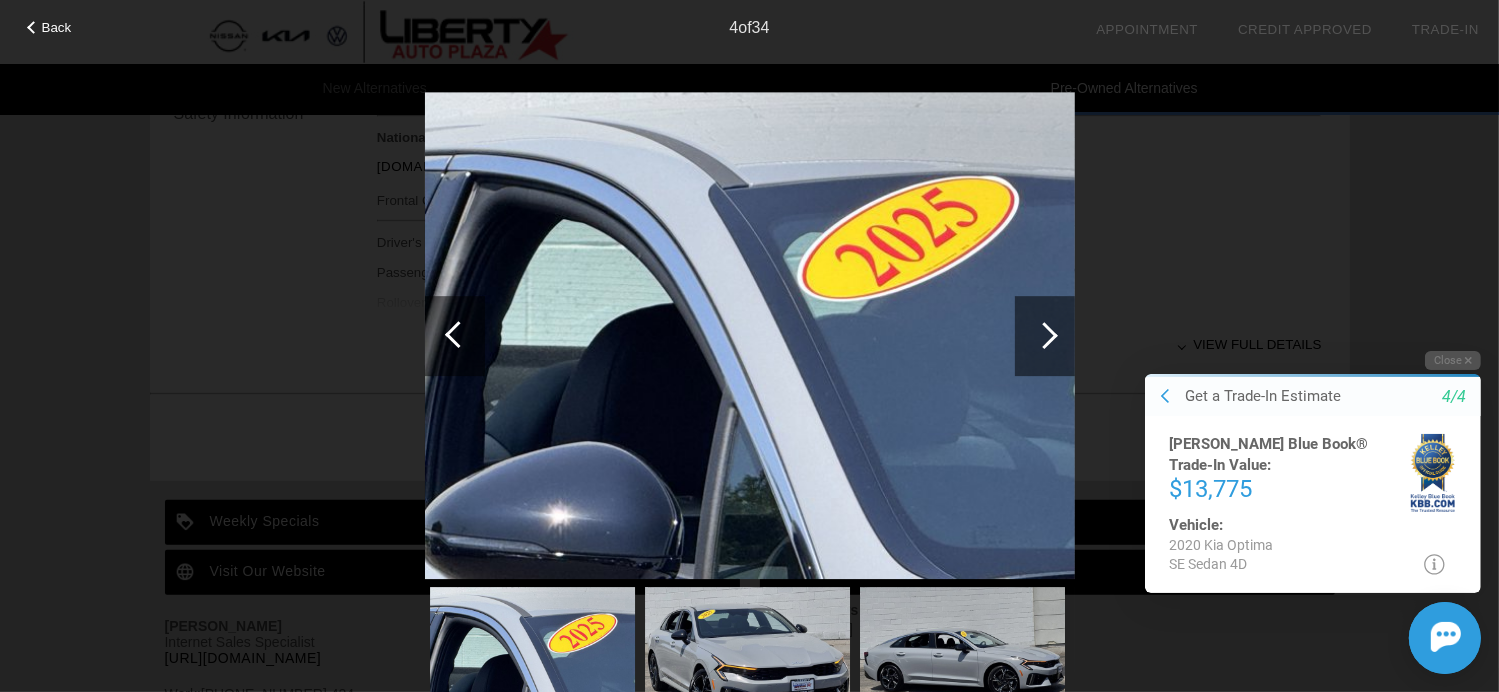 click at bounding box center [455, 336] 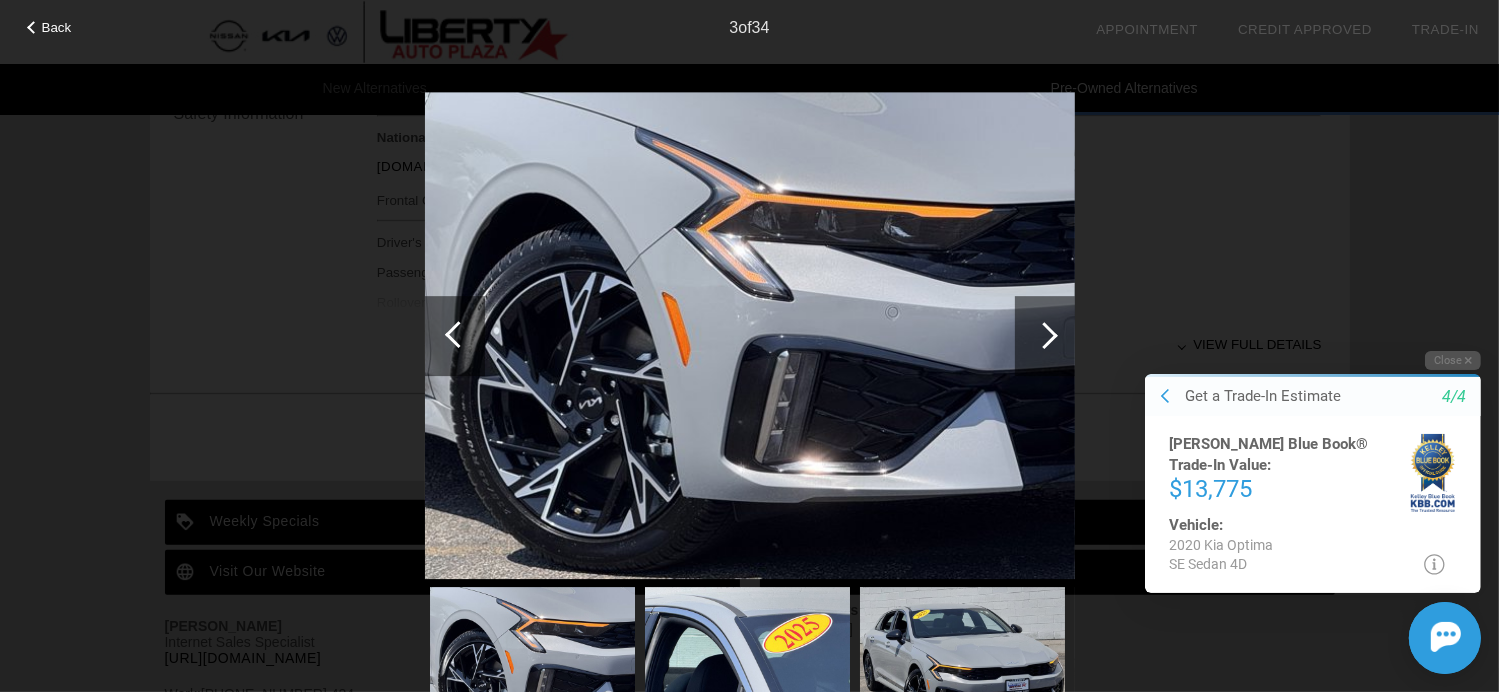 click at bounding box center [455, 336] 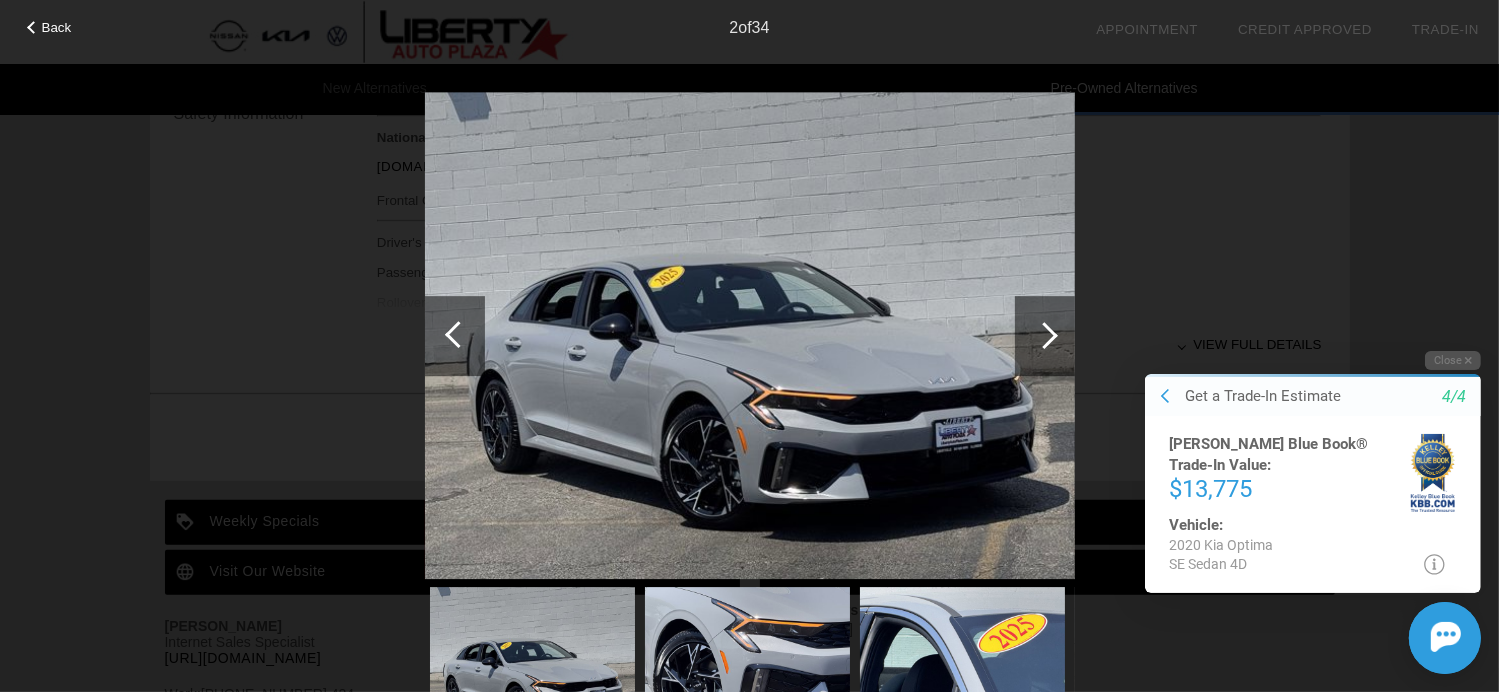 click at bounding box center [455, 336] 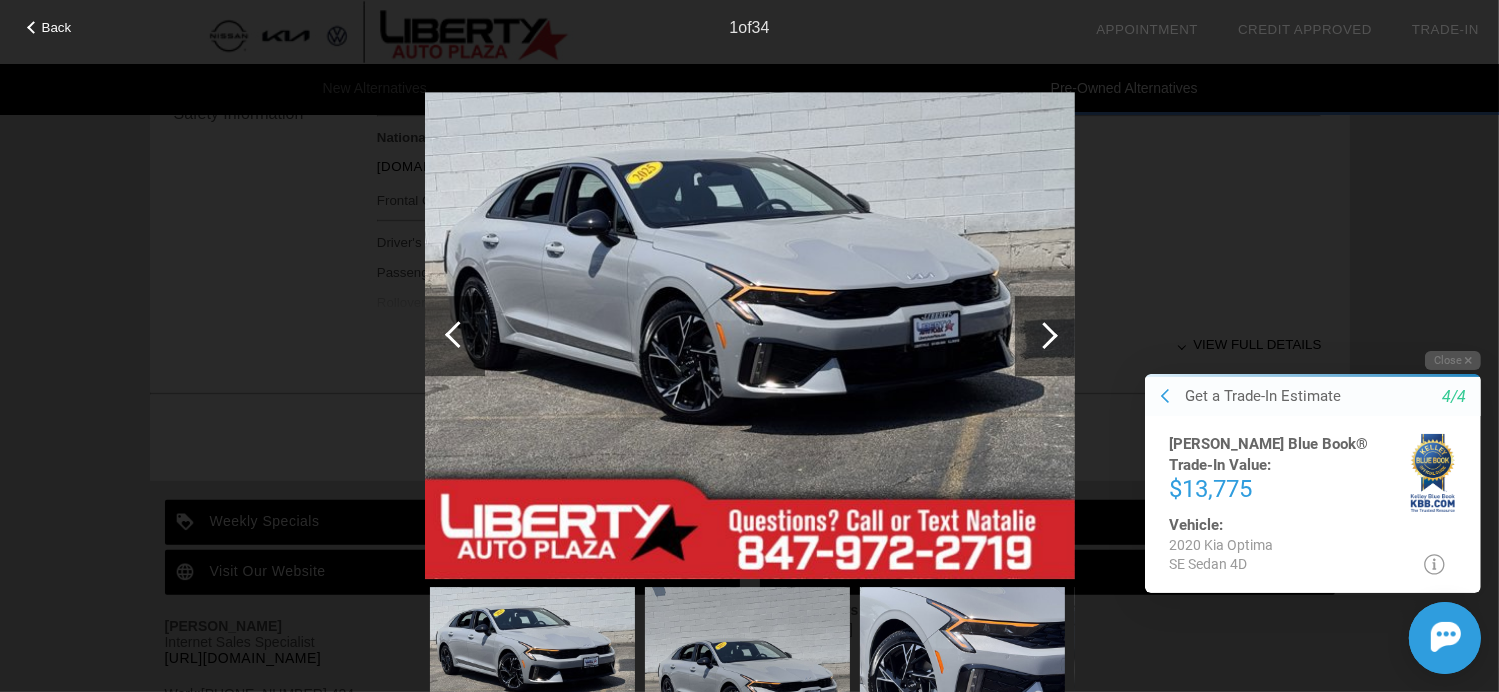 click at bounding box center [455, 336] 